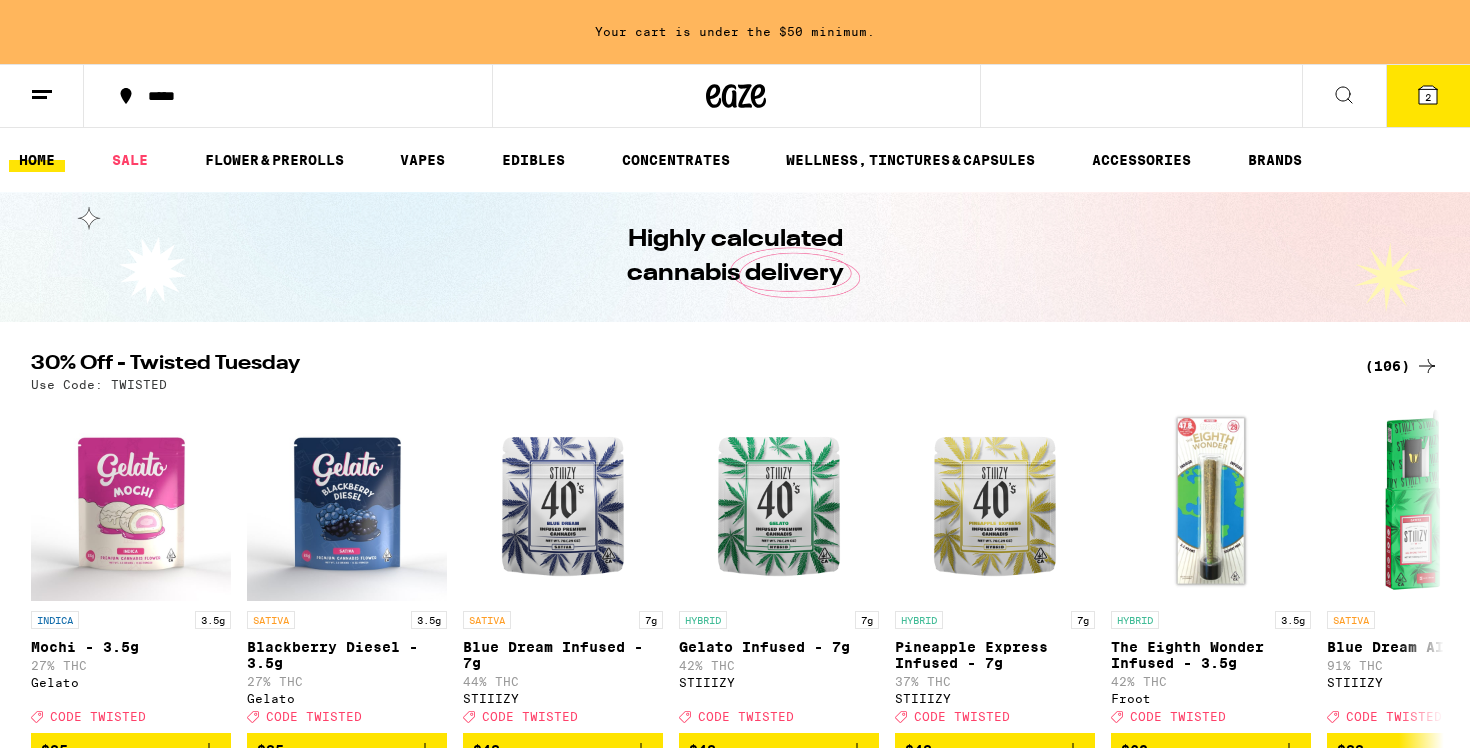 scroll, scrollTop: 0, scrollLeft: 0, axis: both 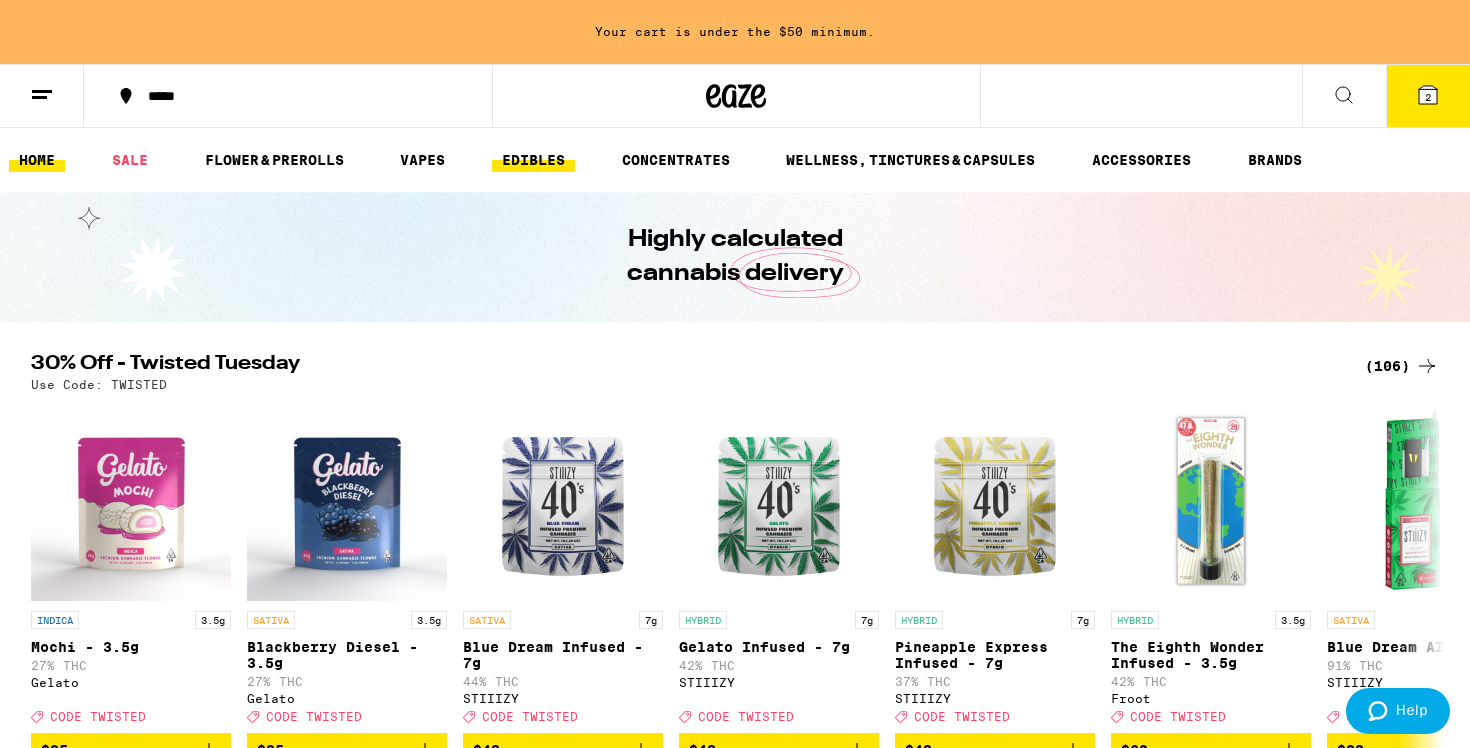 click on "EDIBLES" at bounding box center [533, 160] 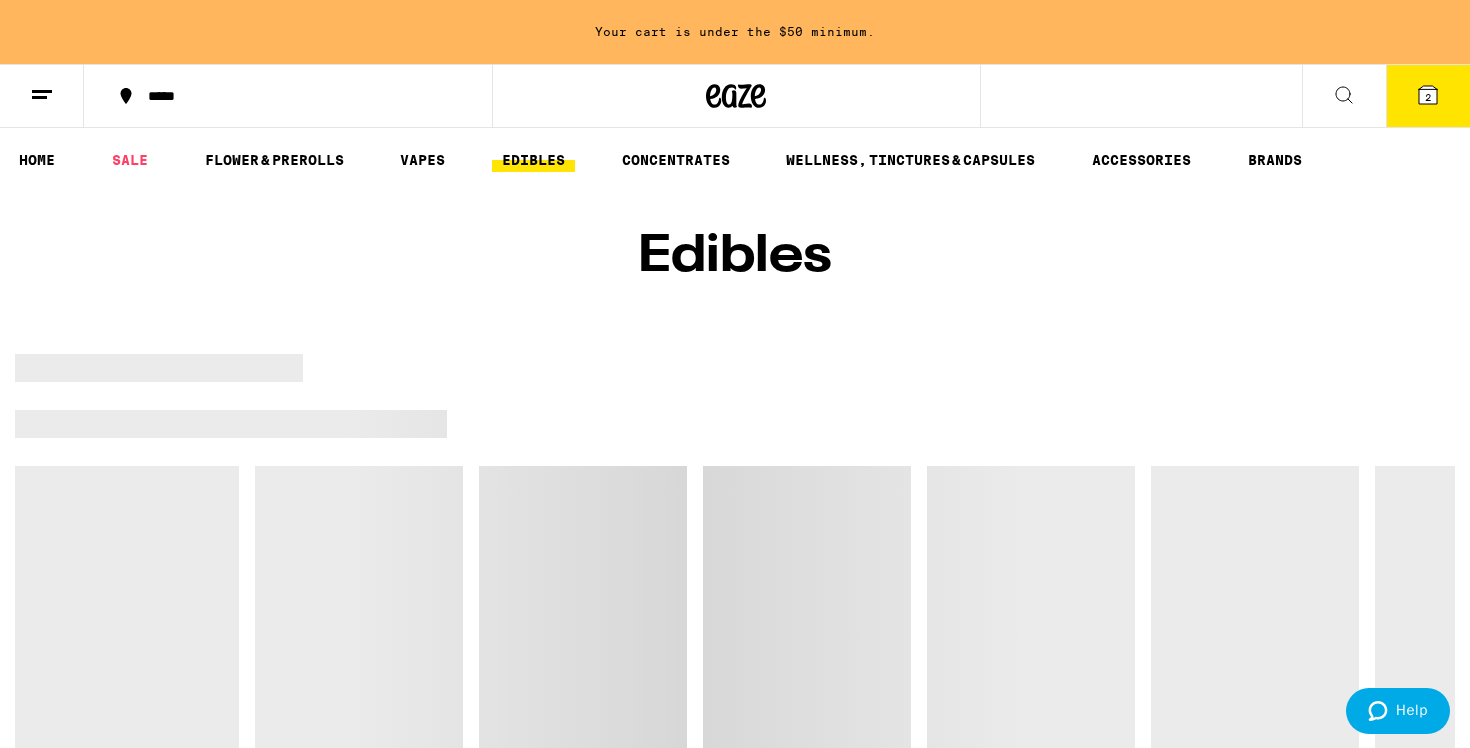 click on "*****" at bounding box center (288, 96) 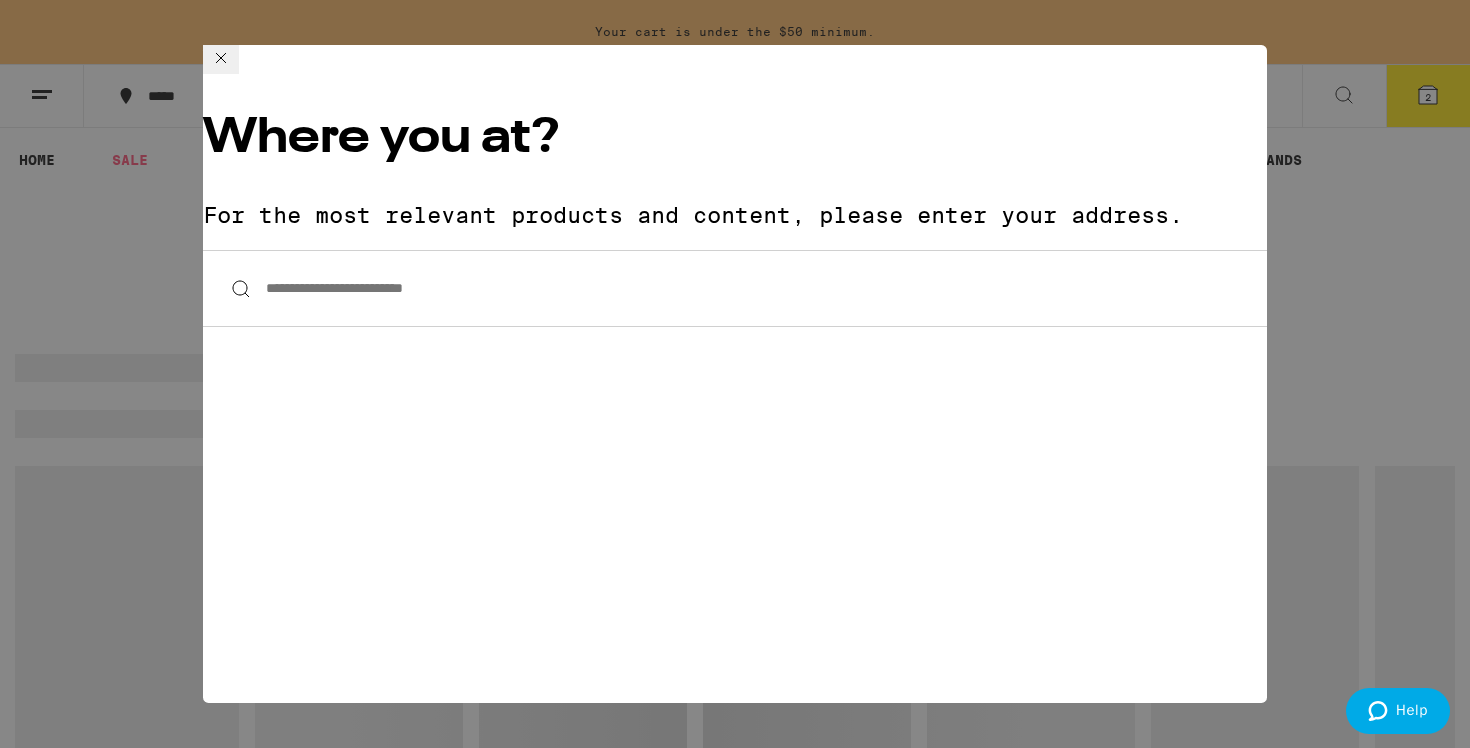 click on "**********" at bounding box center [735, 288] 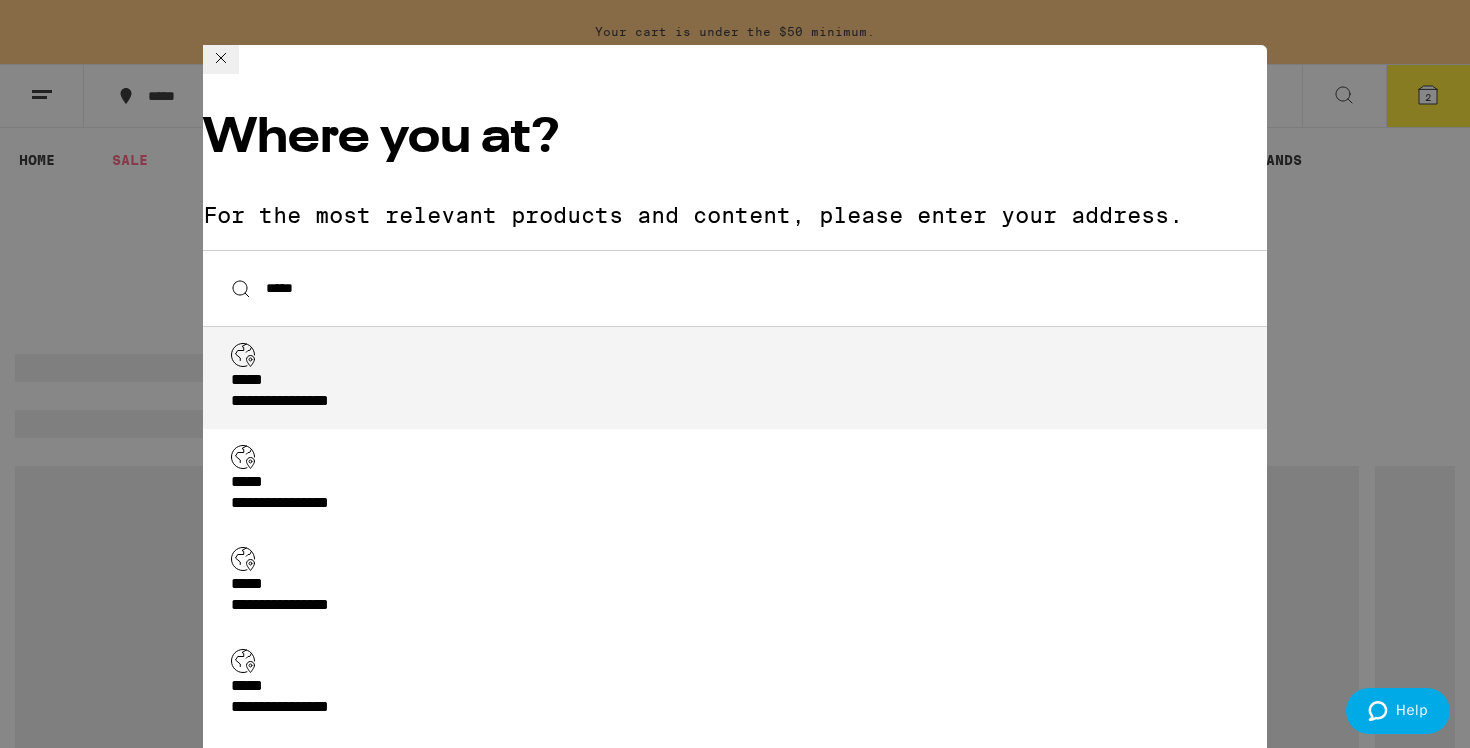 click on "[MASKED] [MASKED]" at bounding box center [741, 392] 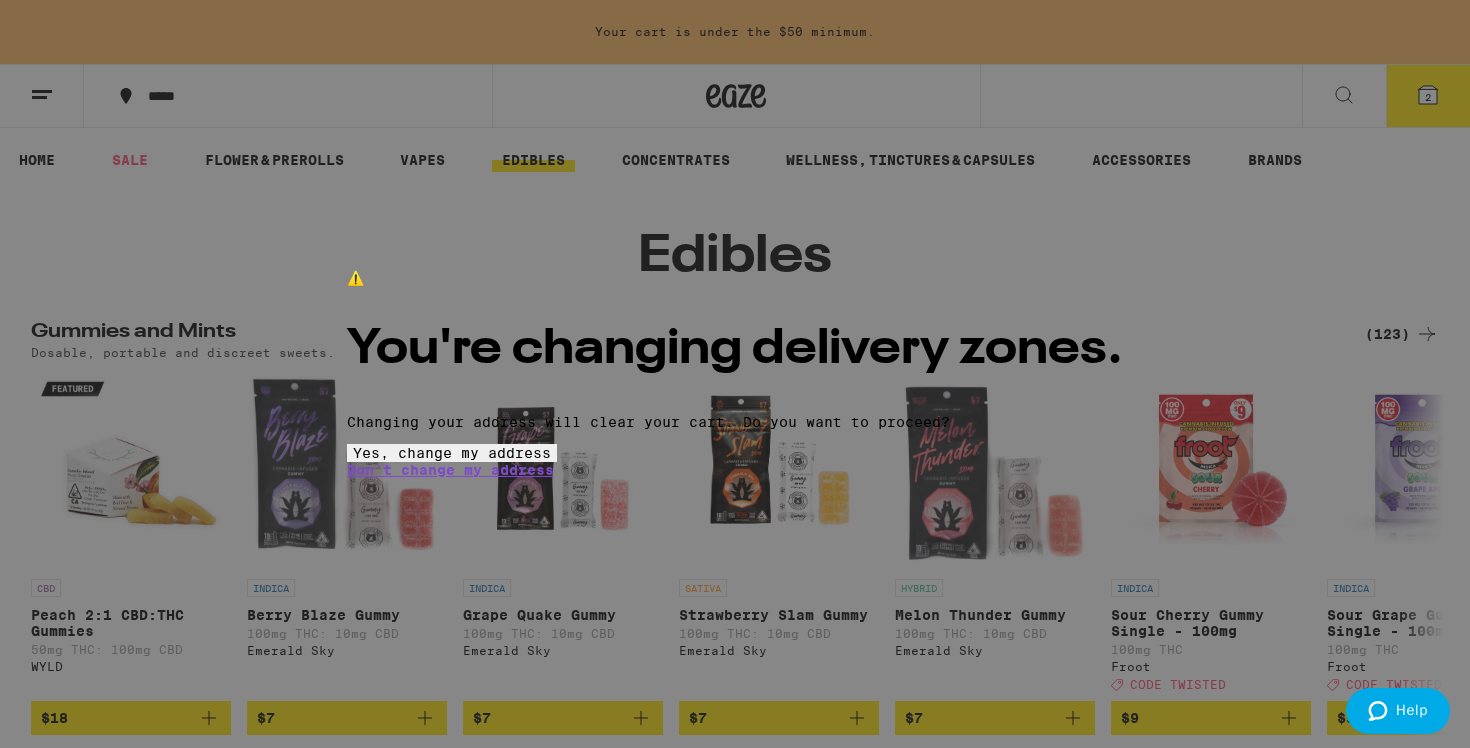click on "Yes, change my address" at bounding box center (452, 453) 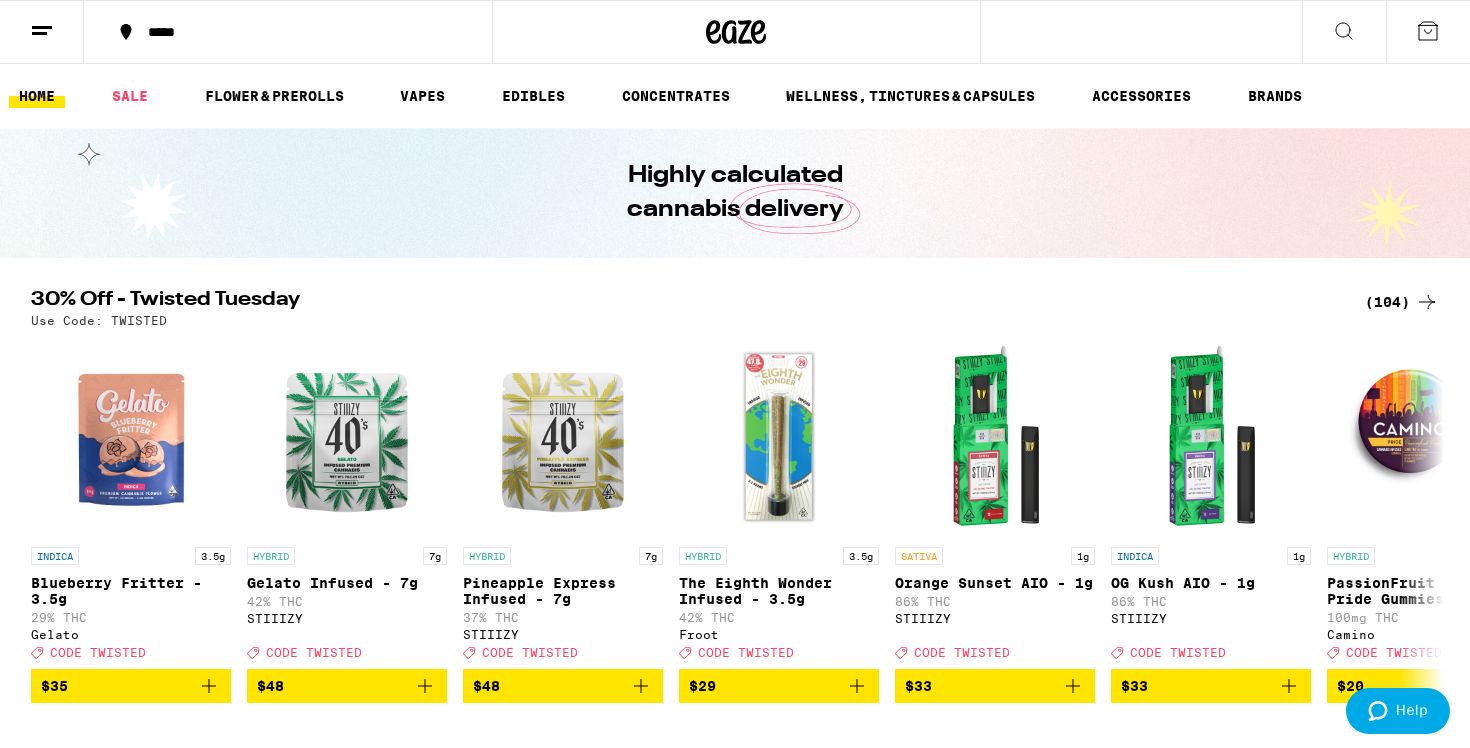 scroll, scrollTop: 0, scrollLeft: 0, axis: both 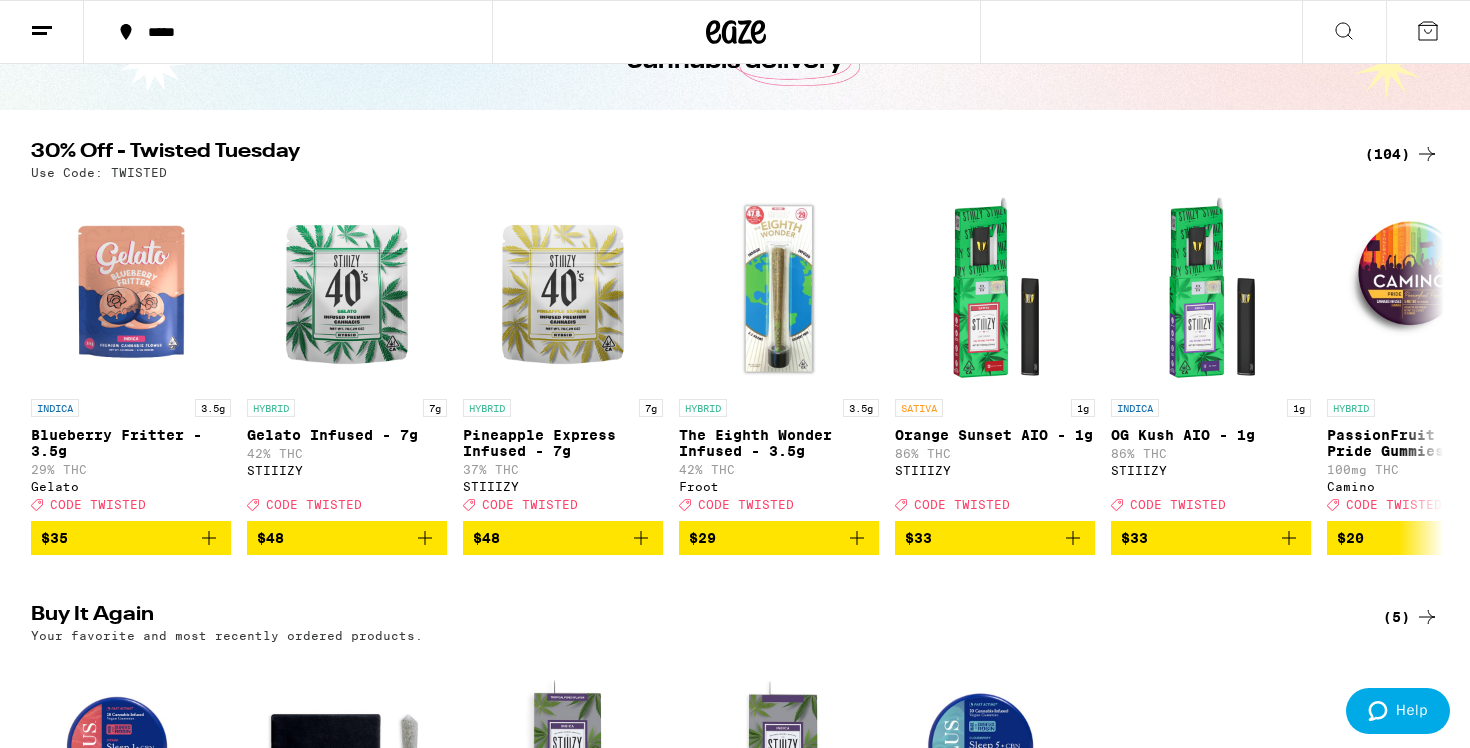click on "(104)" at bounding box center [1402, 154] 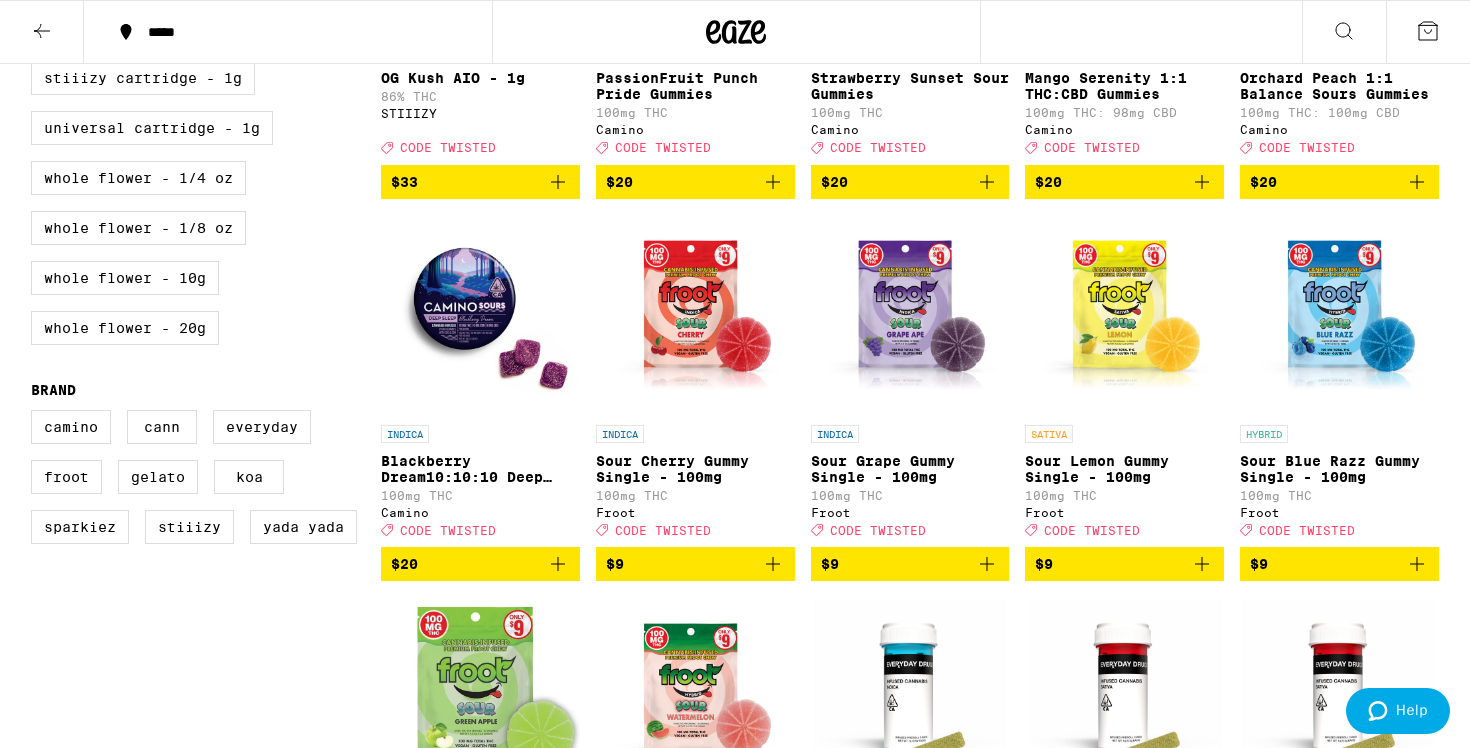 scroll, scrollTop: 805, scrollLeft: 0, axis: vertical 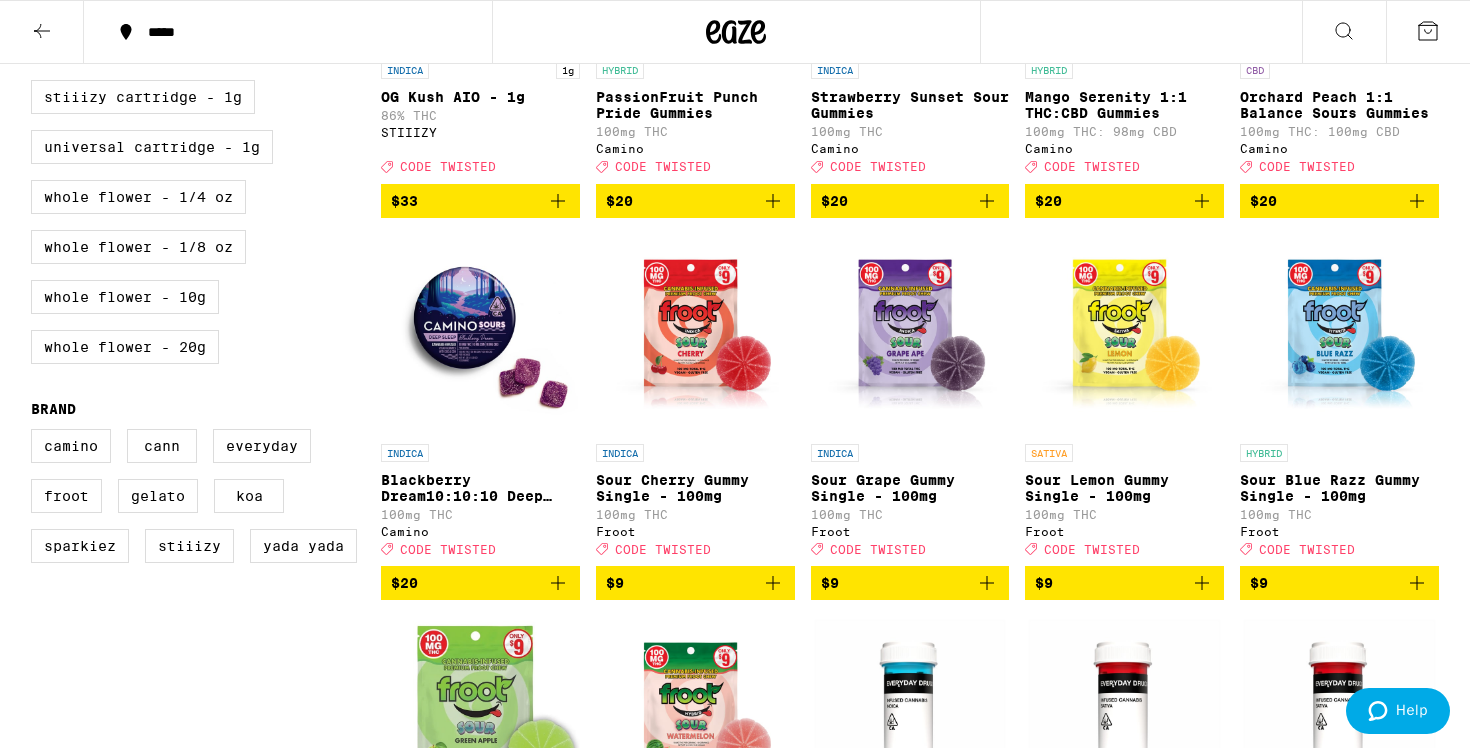 click at bounding box center (480, 334) 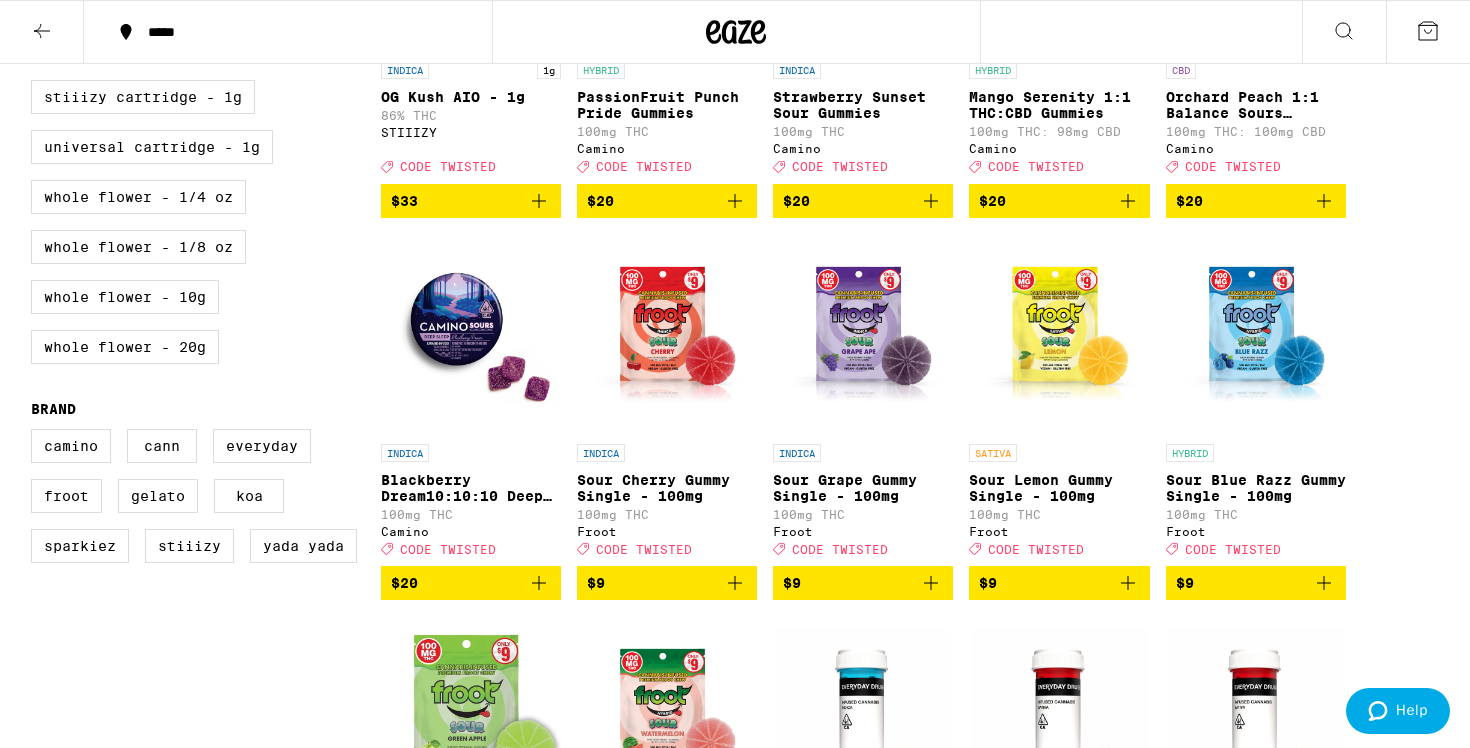 click at bounding box center (735, 7853) 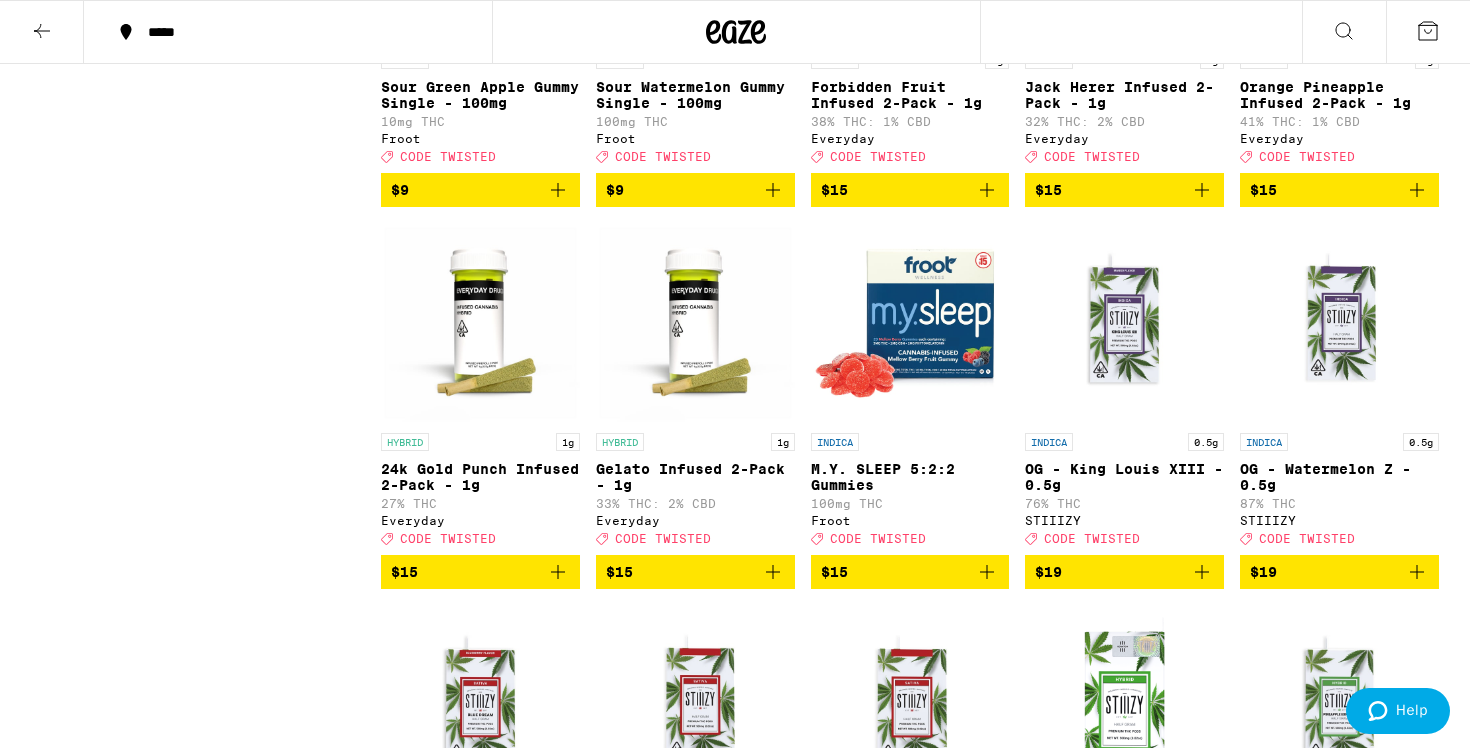 scroll, scrollTop: 1587, scrollLeft: 0, axis: vertical 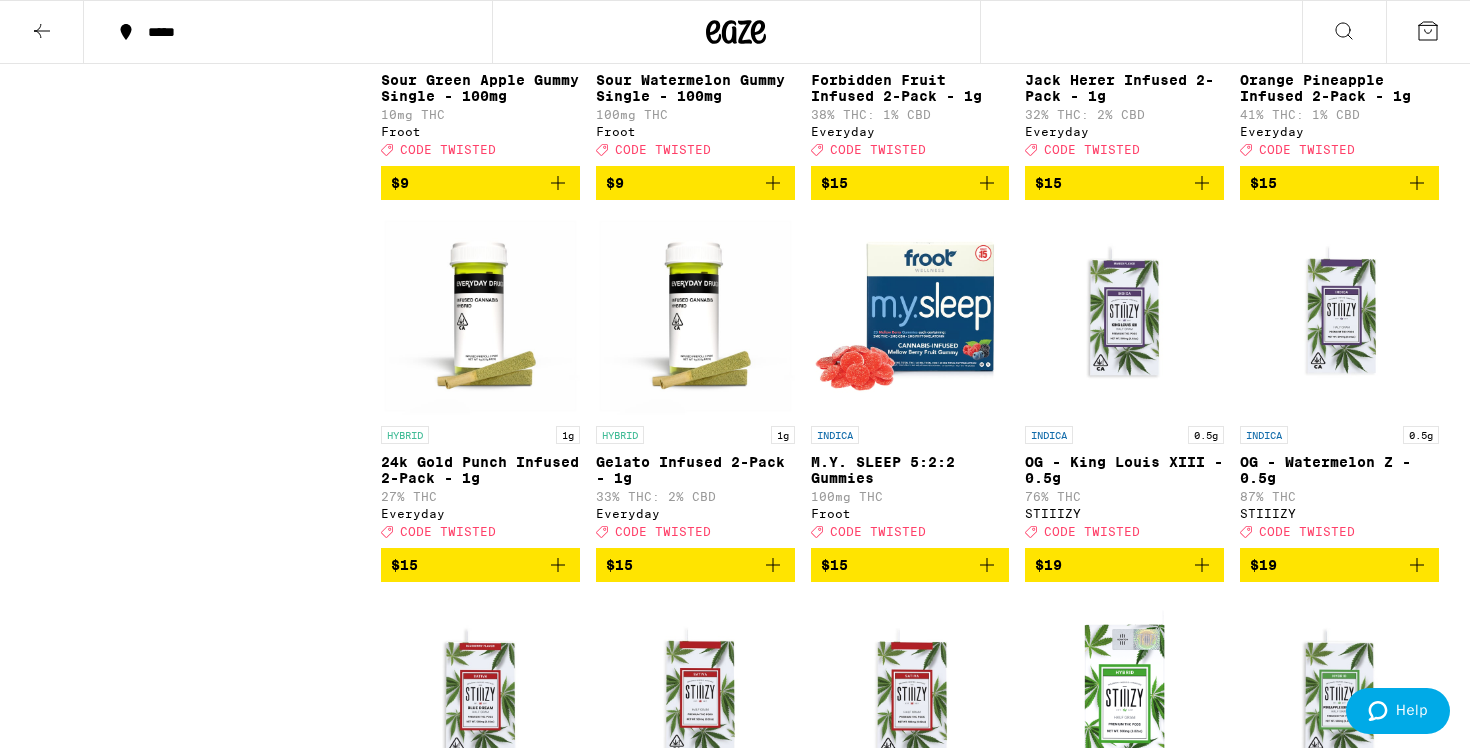 click at bounding box center (910, 316) 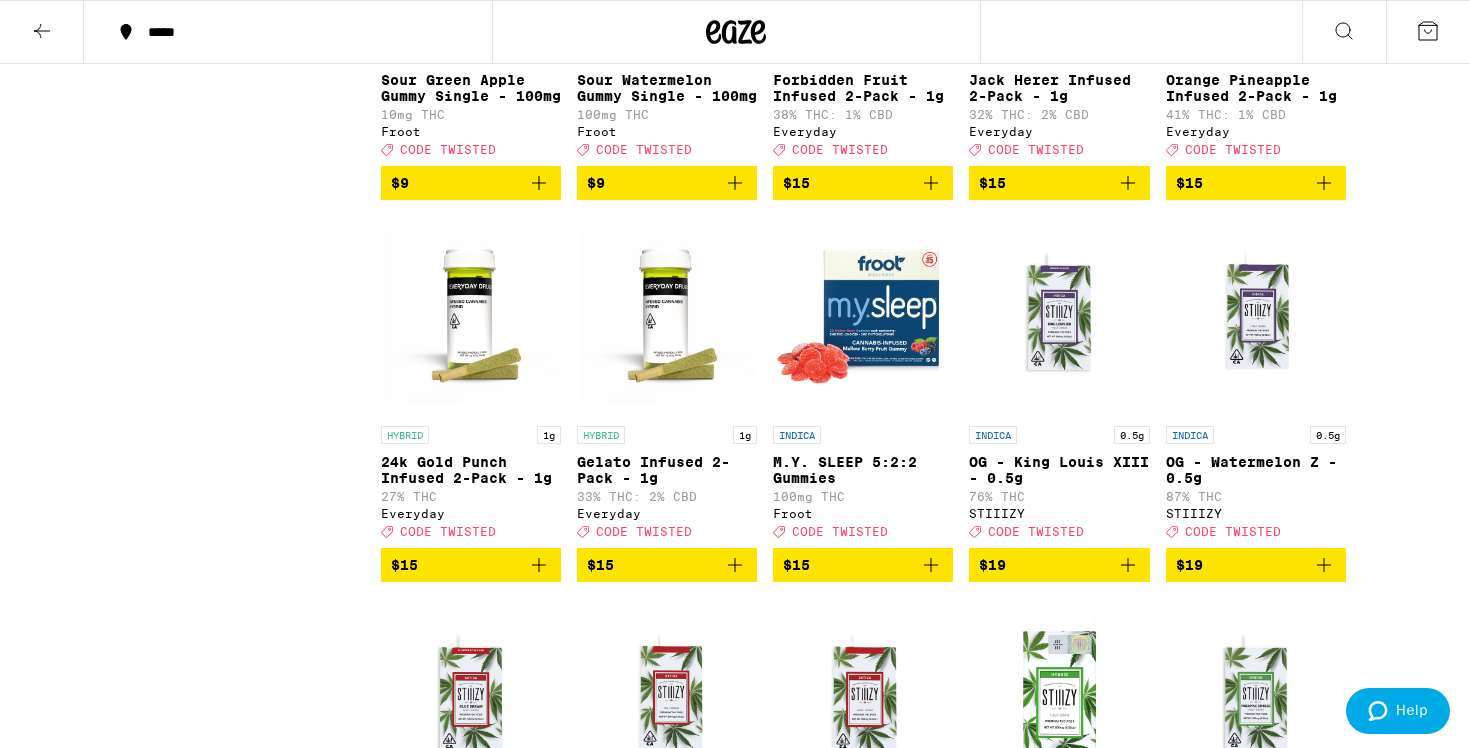 click 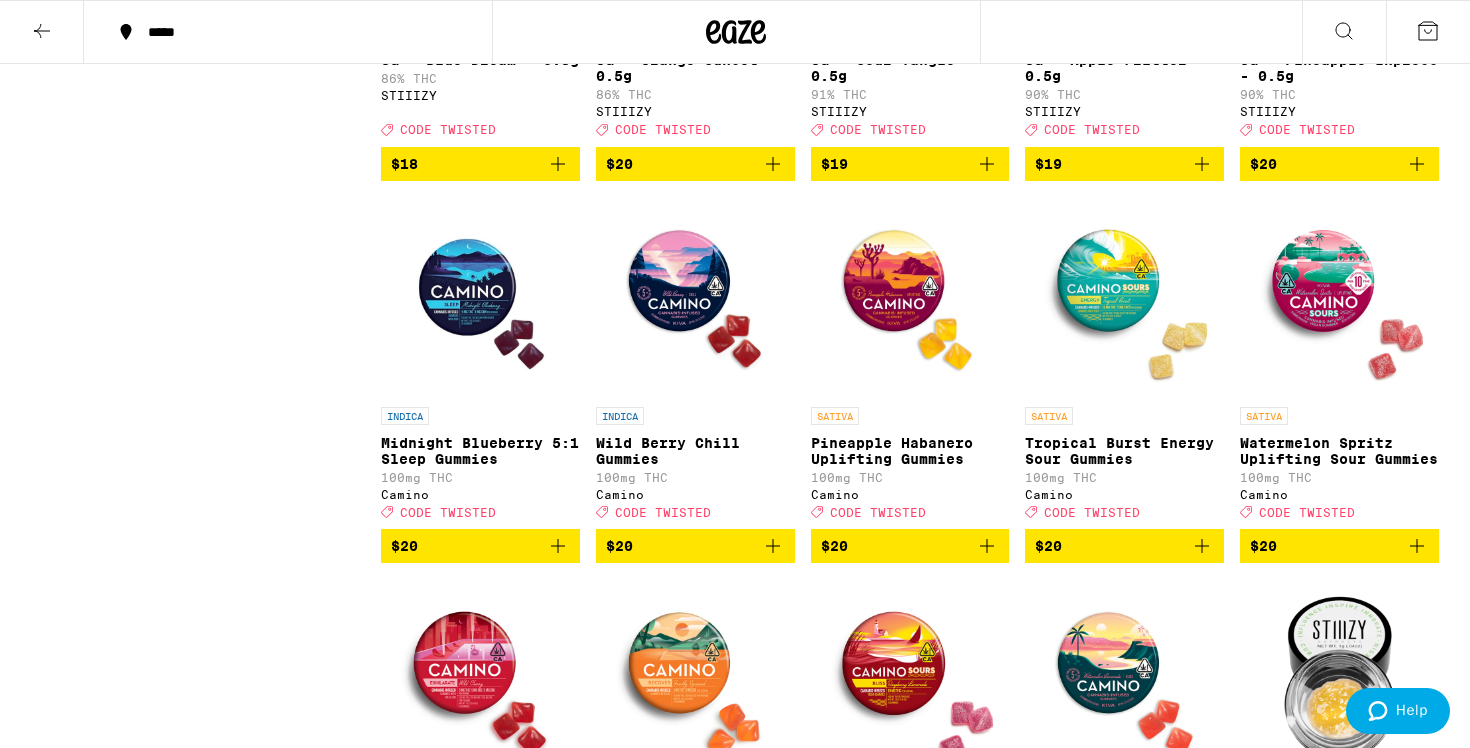 scroll, scrollTop: 2391, scrollLeft: 0, axis: vertical 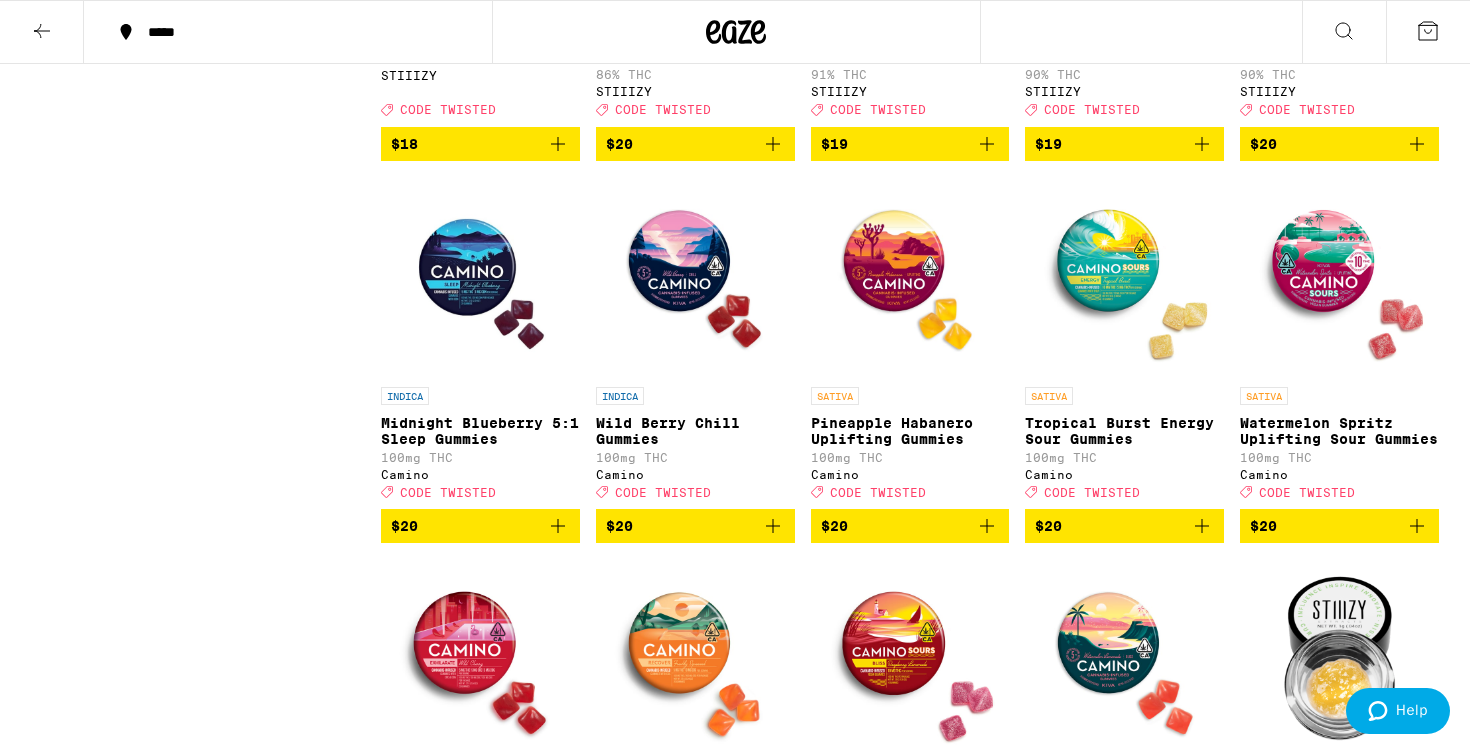 click at bounding box center (480, 277) 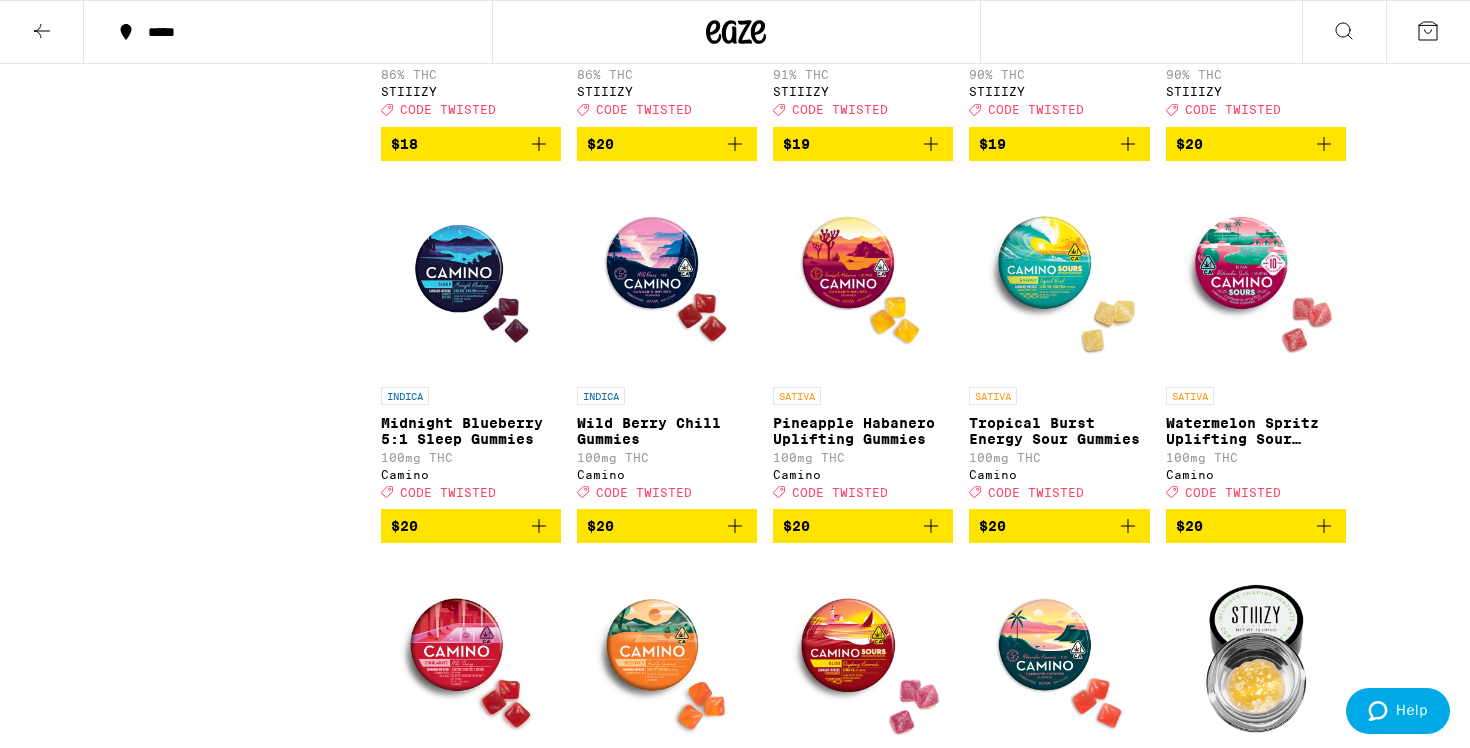 click at bounding box center (735, 6267) 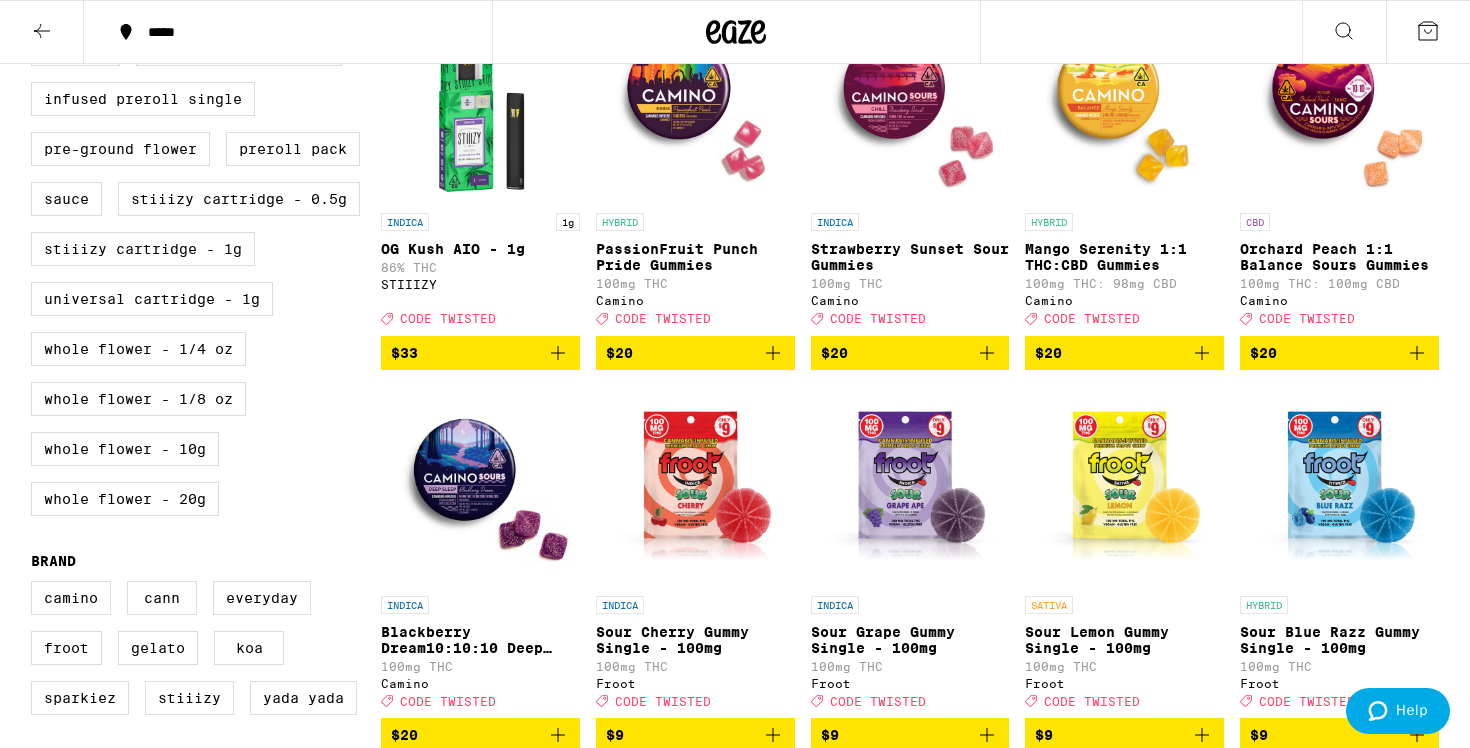 scroll, scrollTop: 652, scrollLeft: 0, axis: vertical 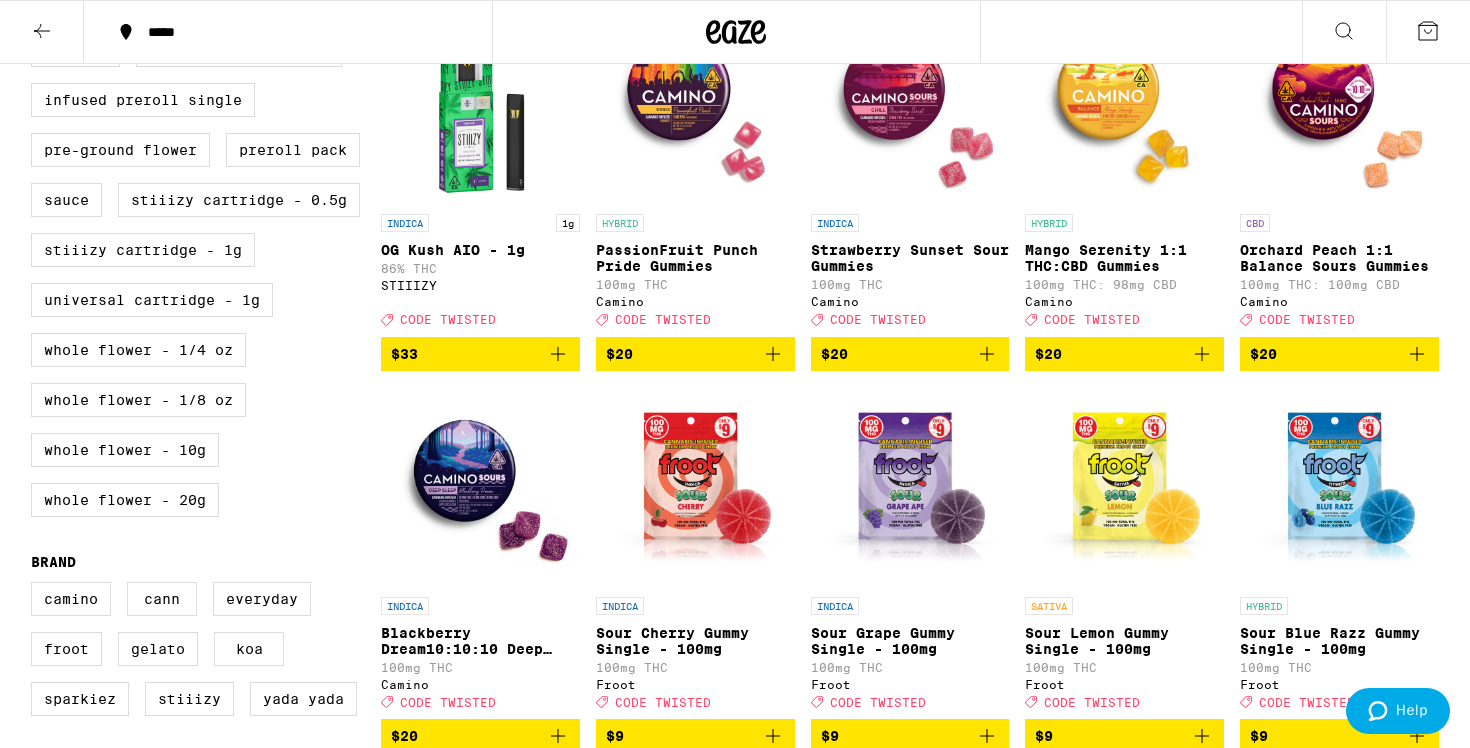 click at bounding box center [480, 487] 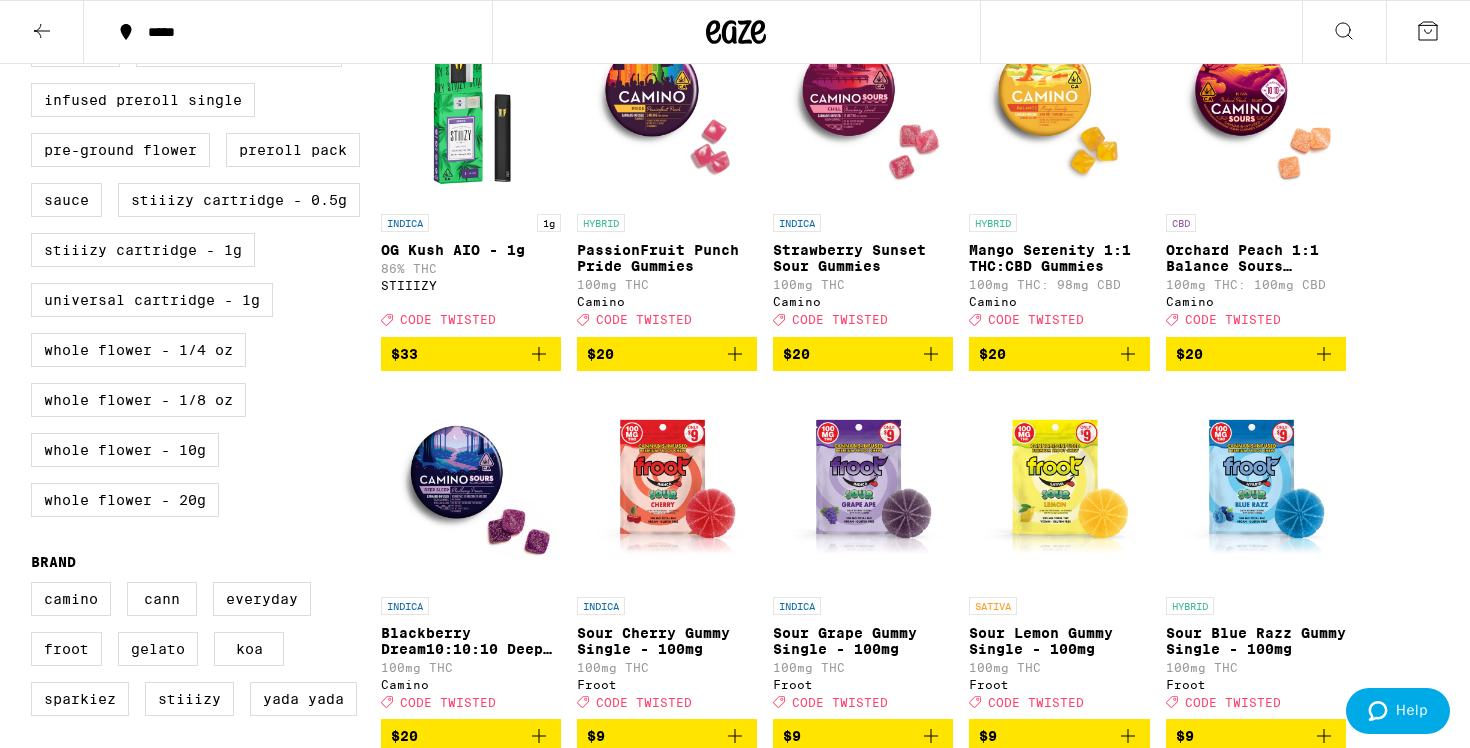 click on "$20" at bounding box center [19, 9893] 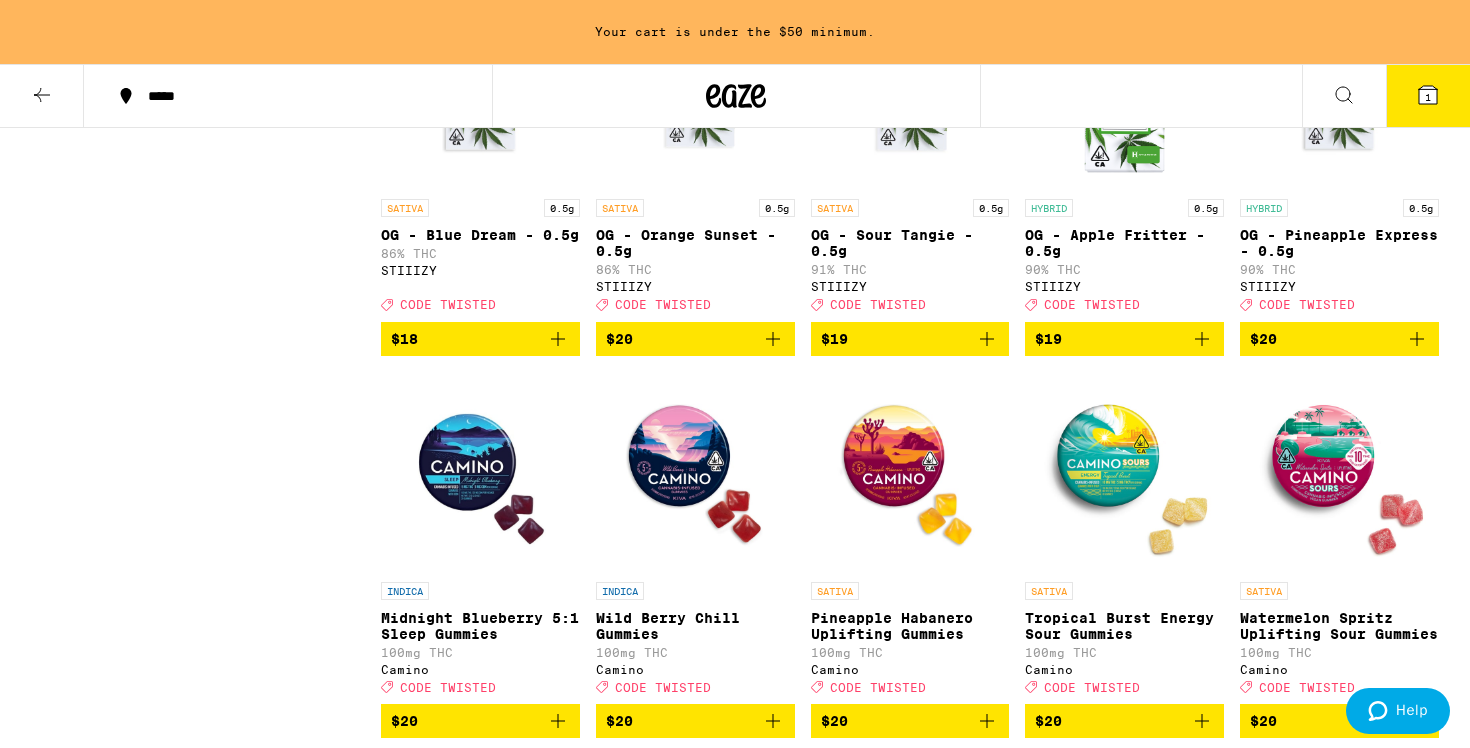 scroll, scrollTop: 2443, scrollLeft: 0, axis: vertical 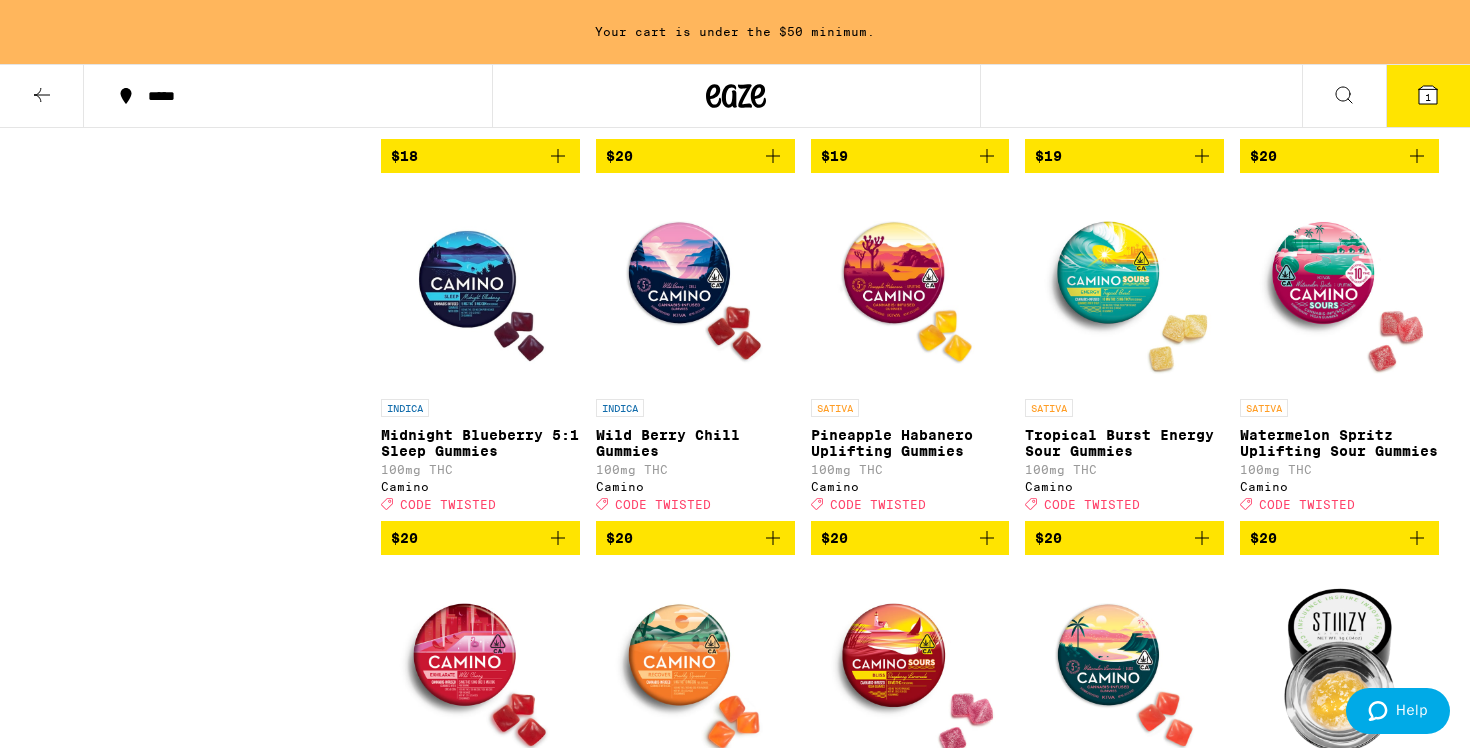 click on "Wild Berry Chill Gummies" at bounding box center (695, 443) 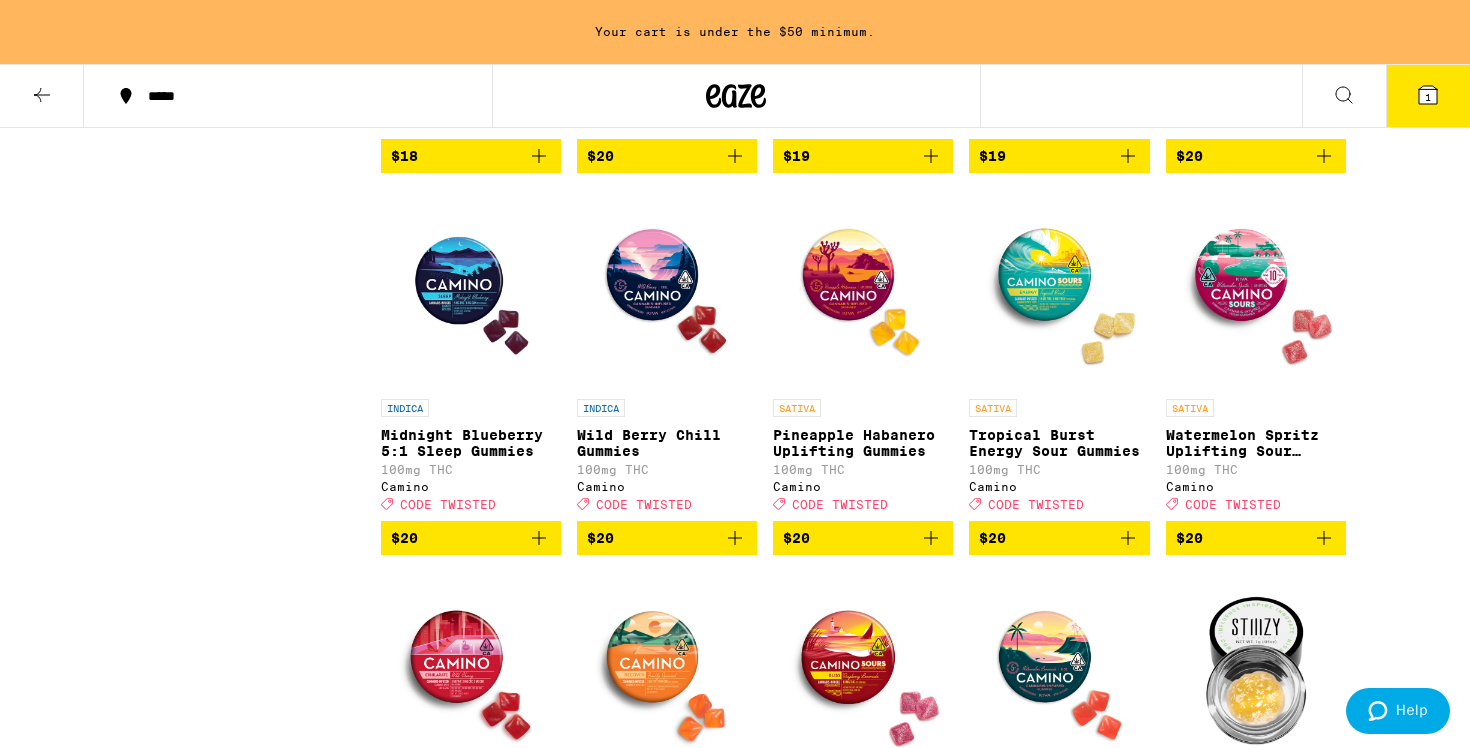 click 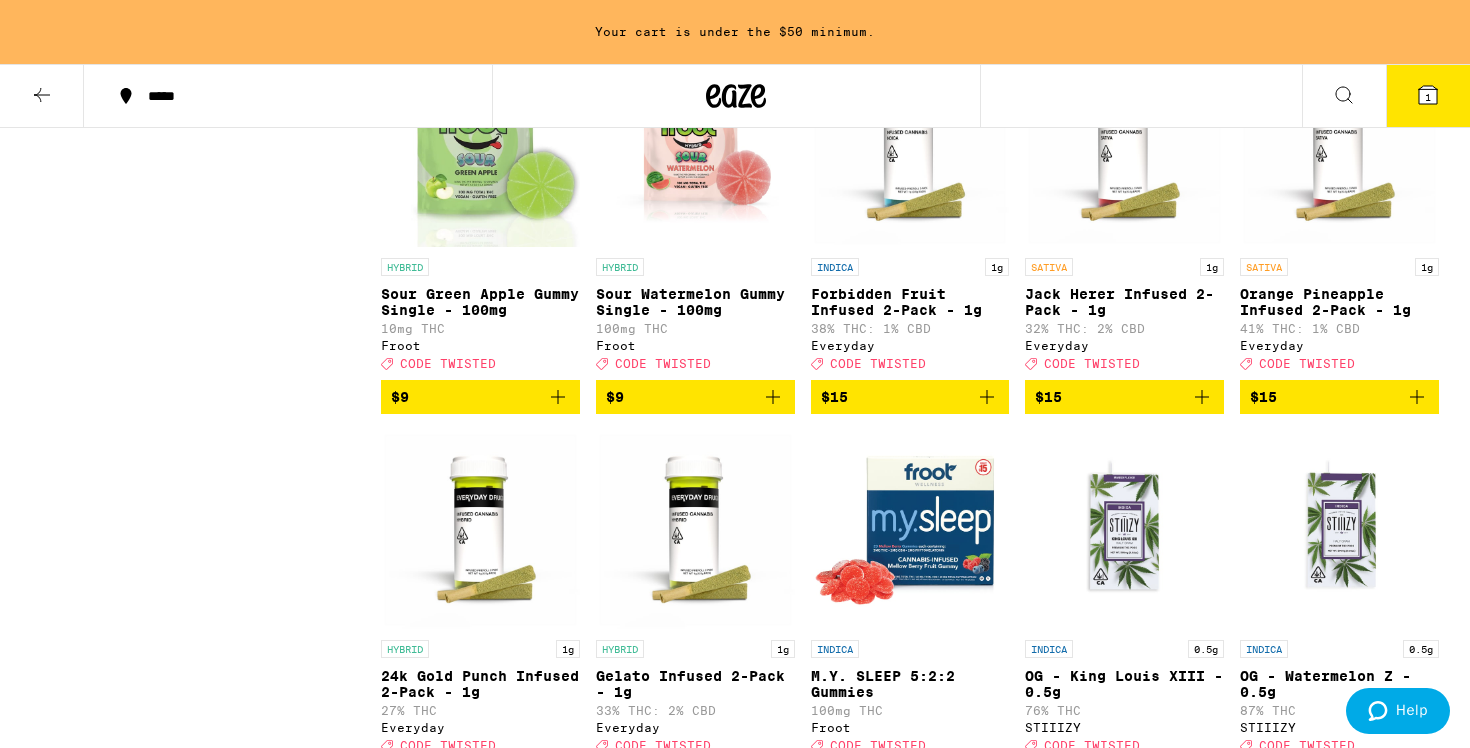 scroll, scrollTop: 1504, scrollLeft: 0, axis: vertical 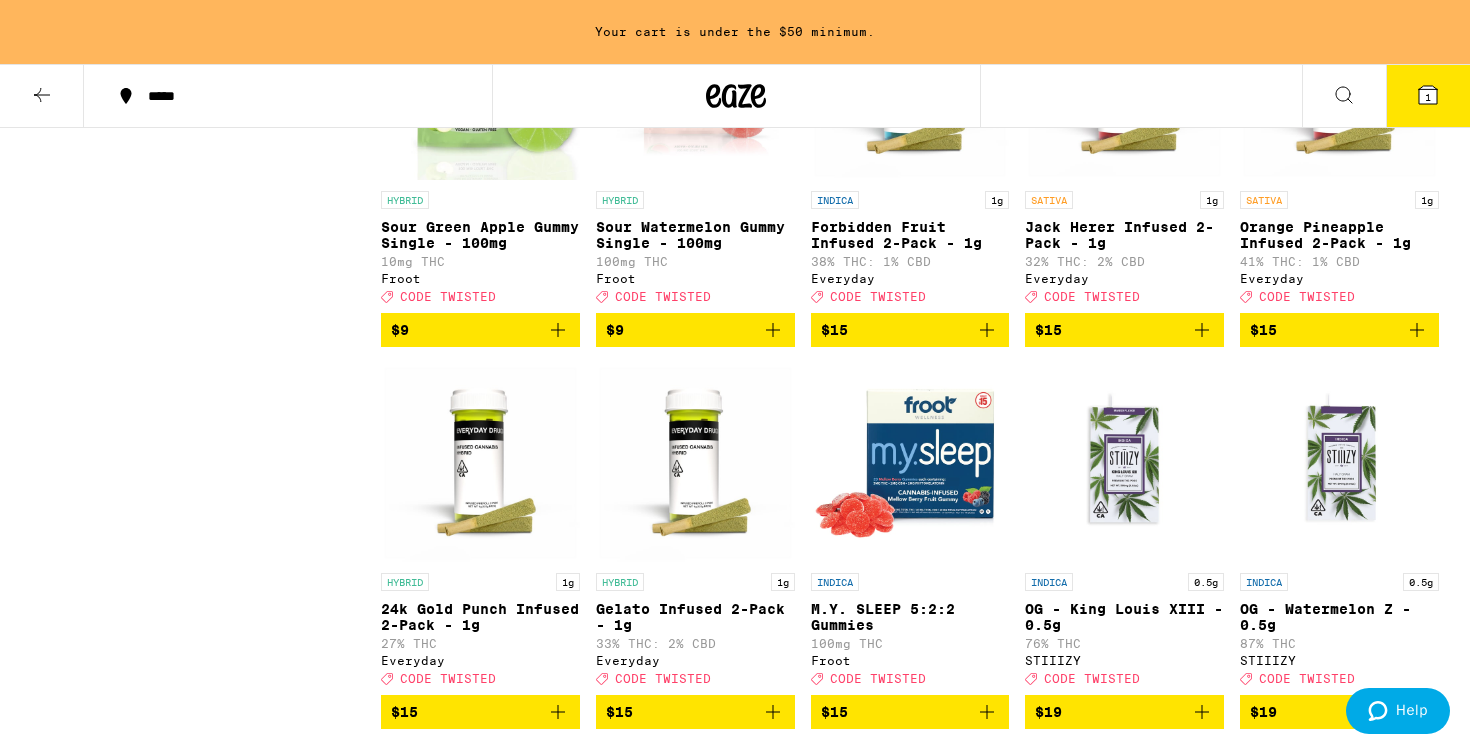 click at bounding box center (910, 463) 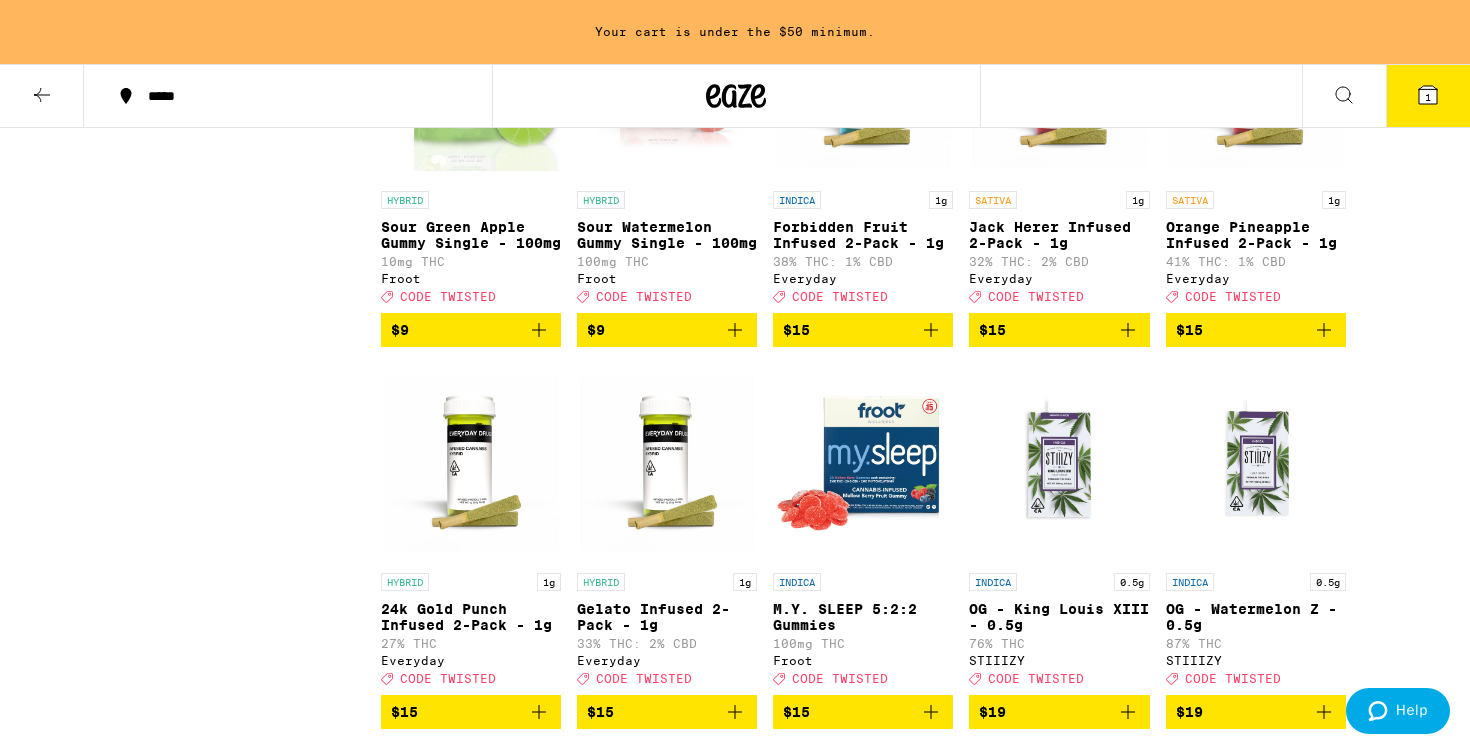 click 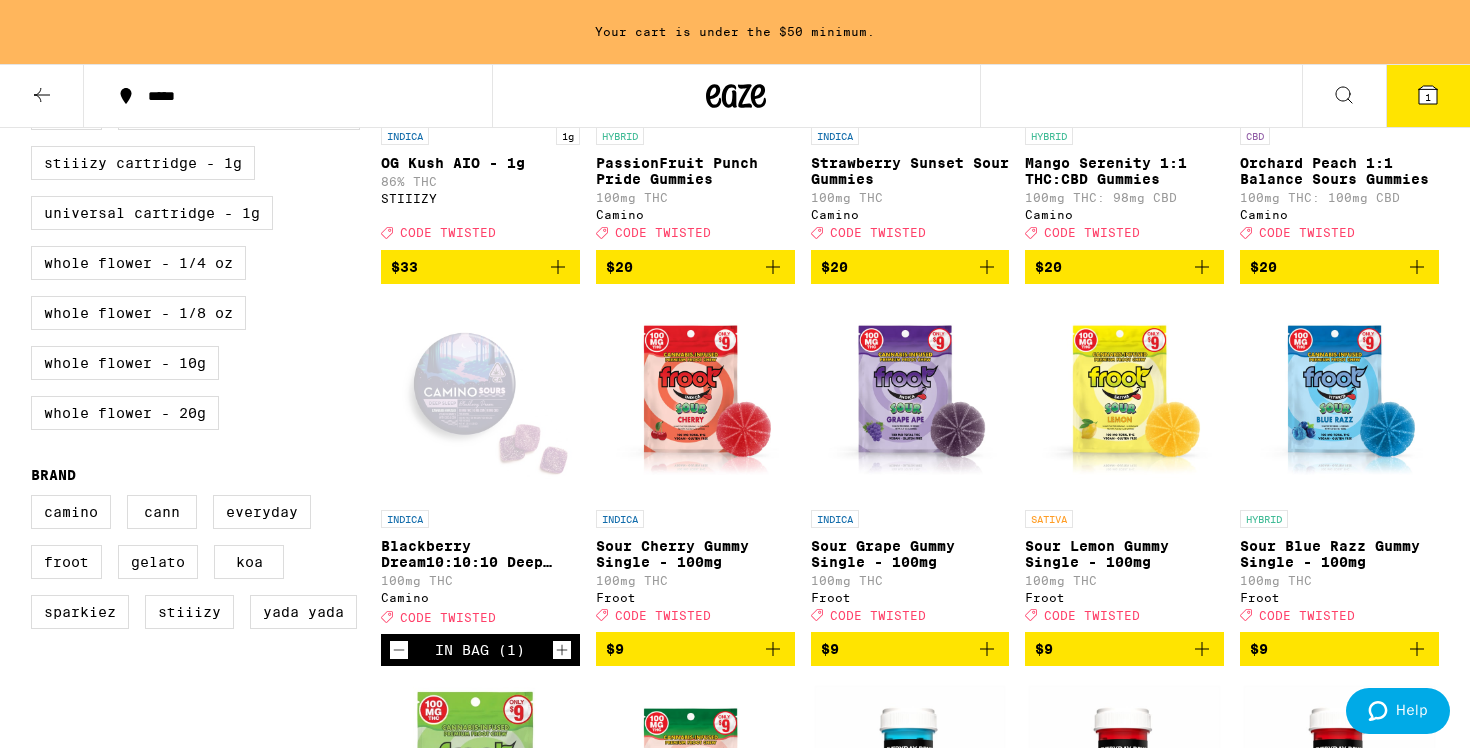 scroll, scrollTop: 799, scrollLeft: 0, axis: vertical 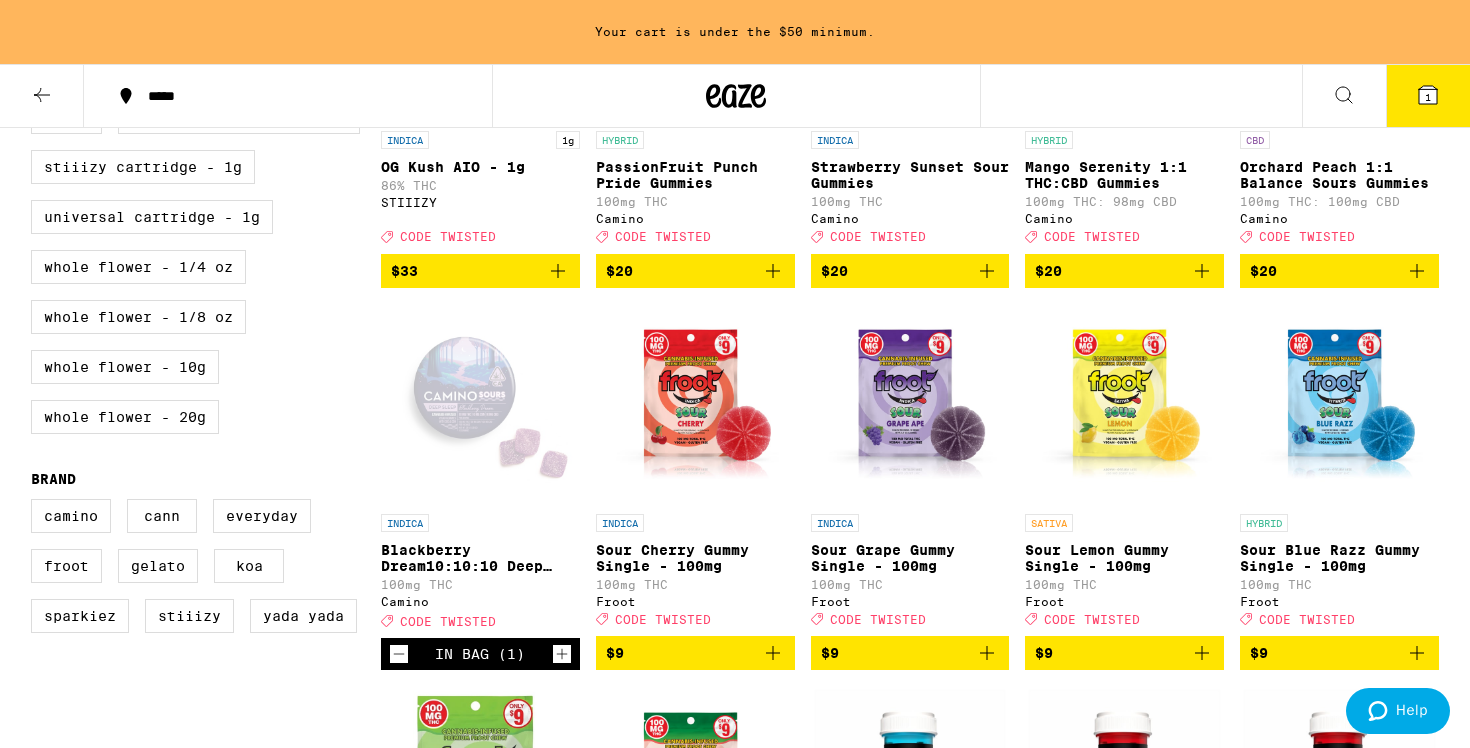 click 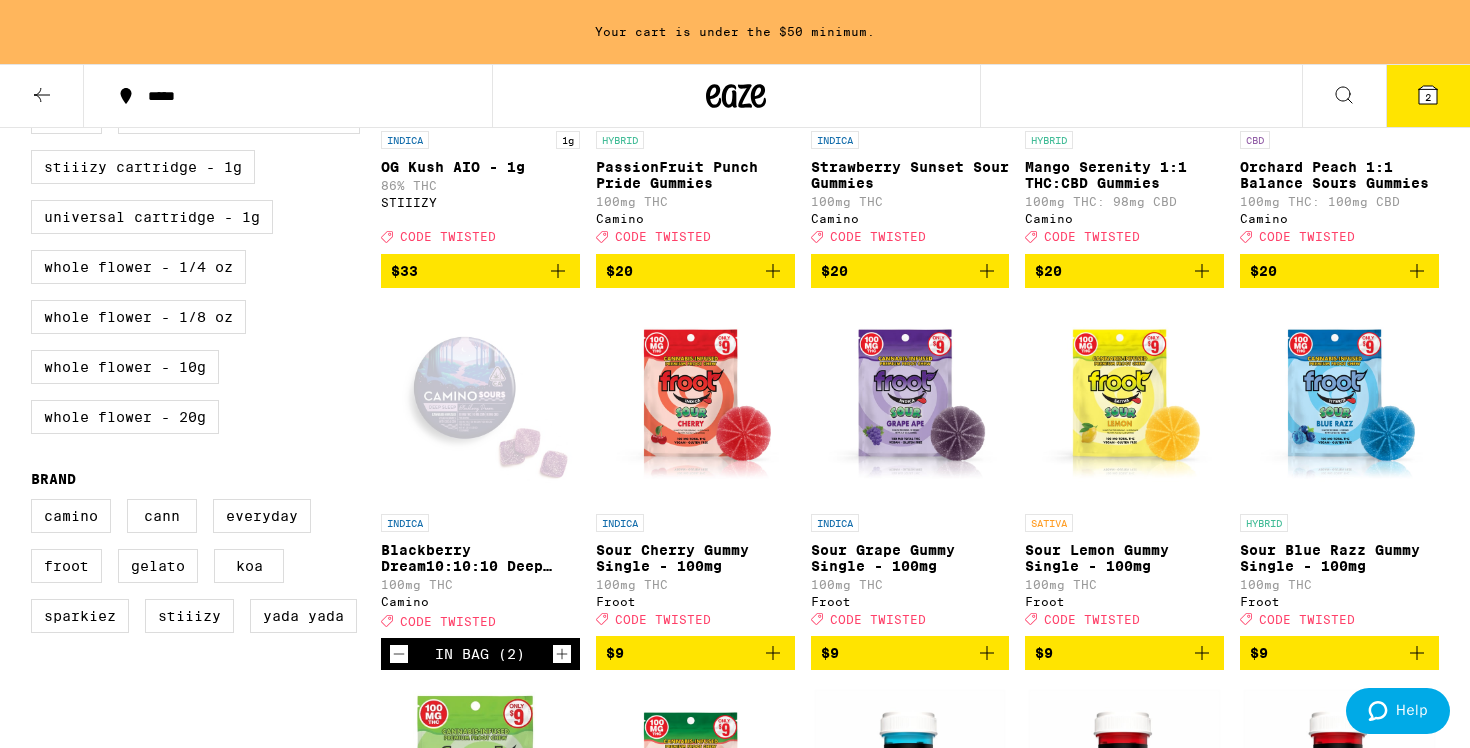 click 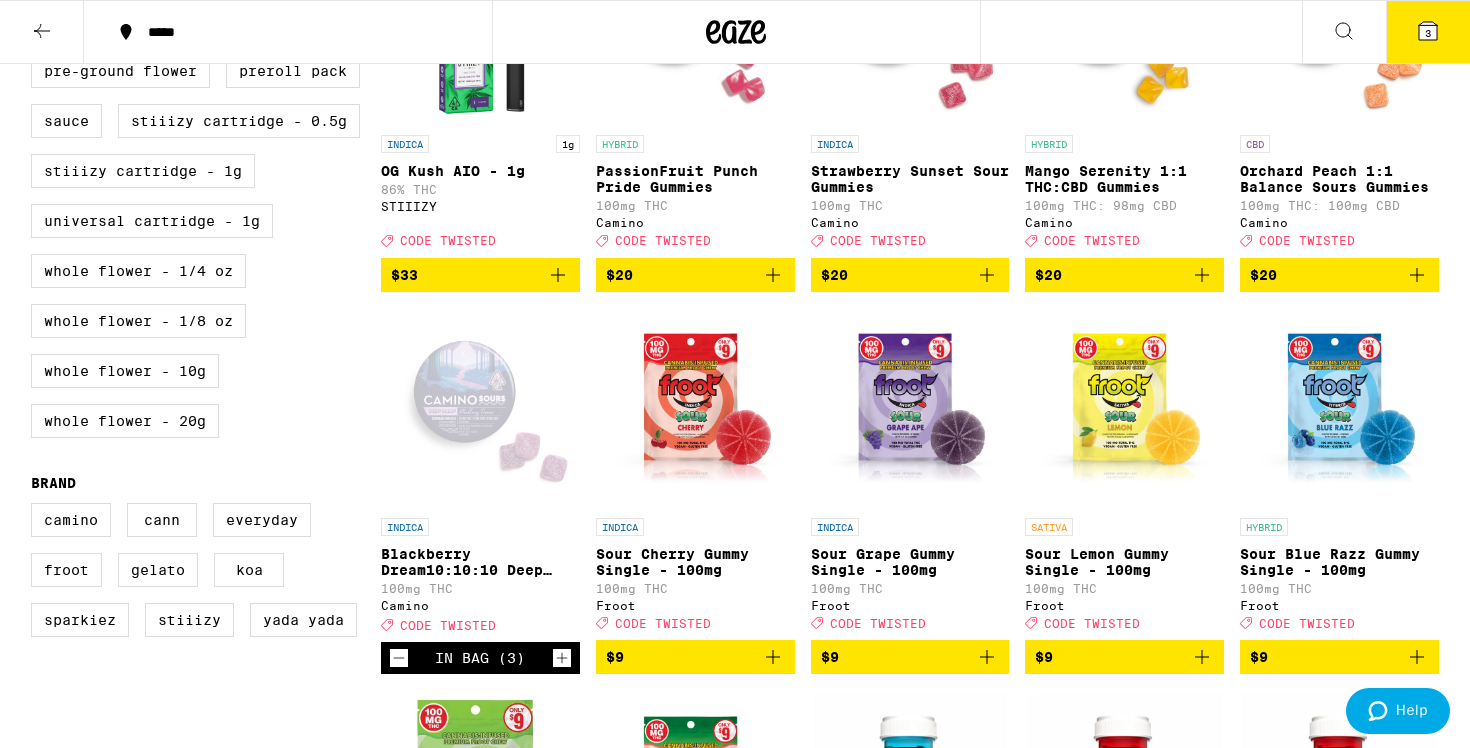scroll, scrollTop: 0, scrollLeft: 0, axis: both 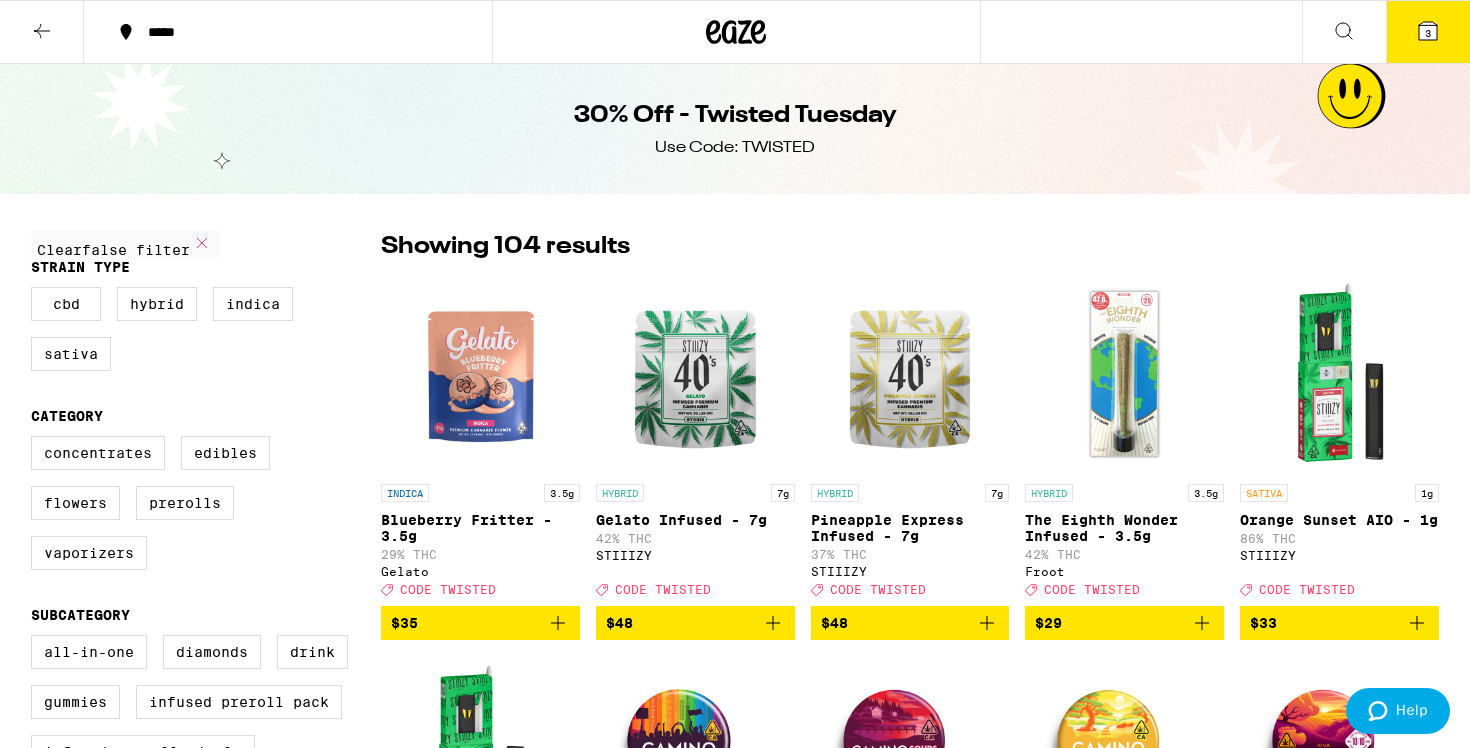 click on "3" at bounding box center (1428, 33) 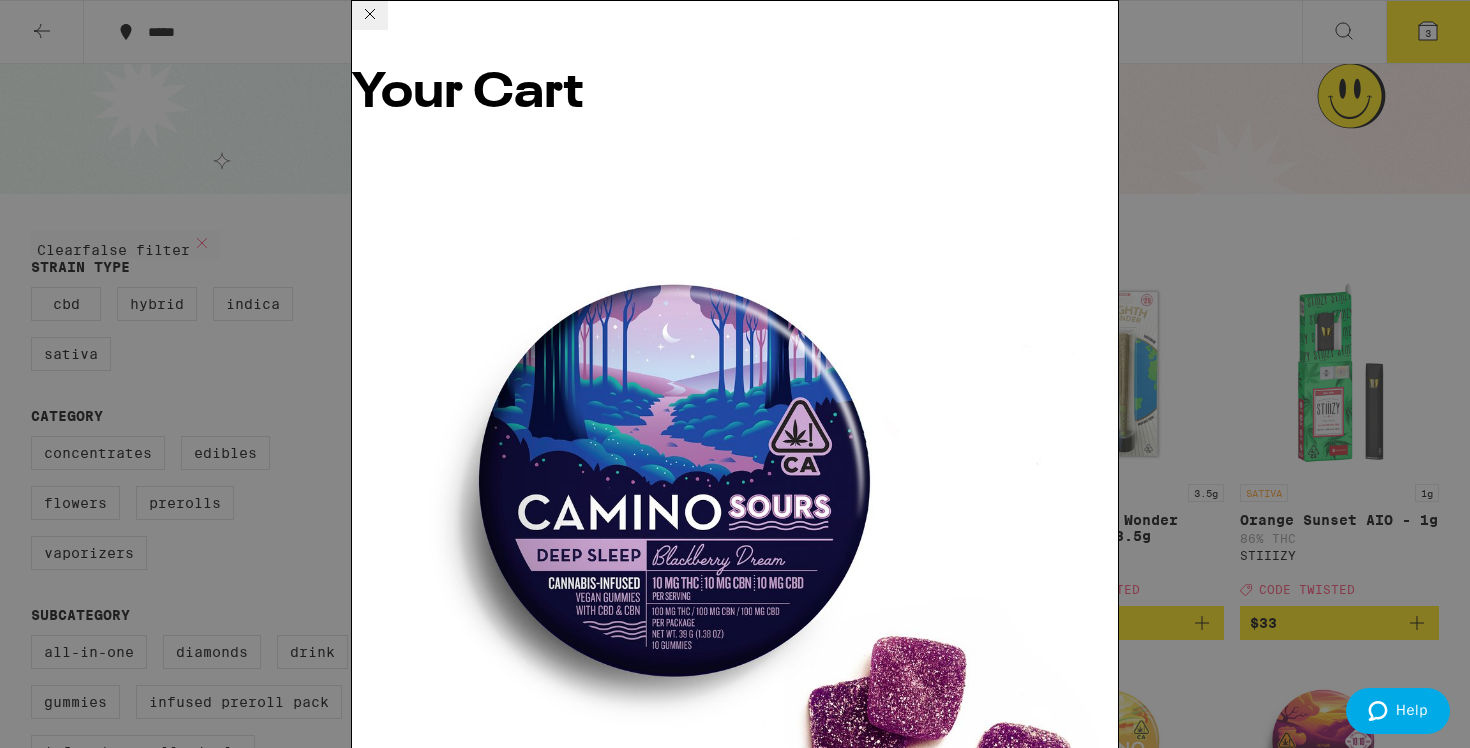 scroll, scrollTop: 0, scrollLeft: 0, axis: both 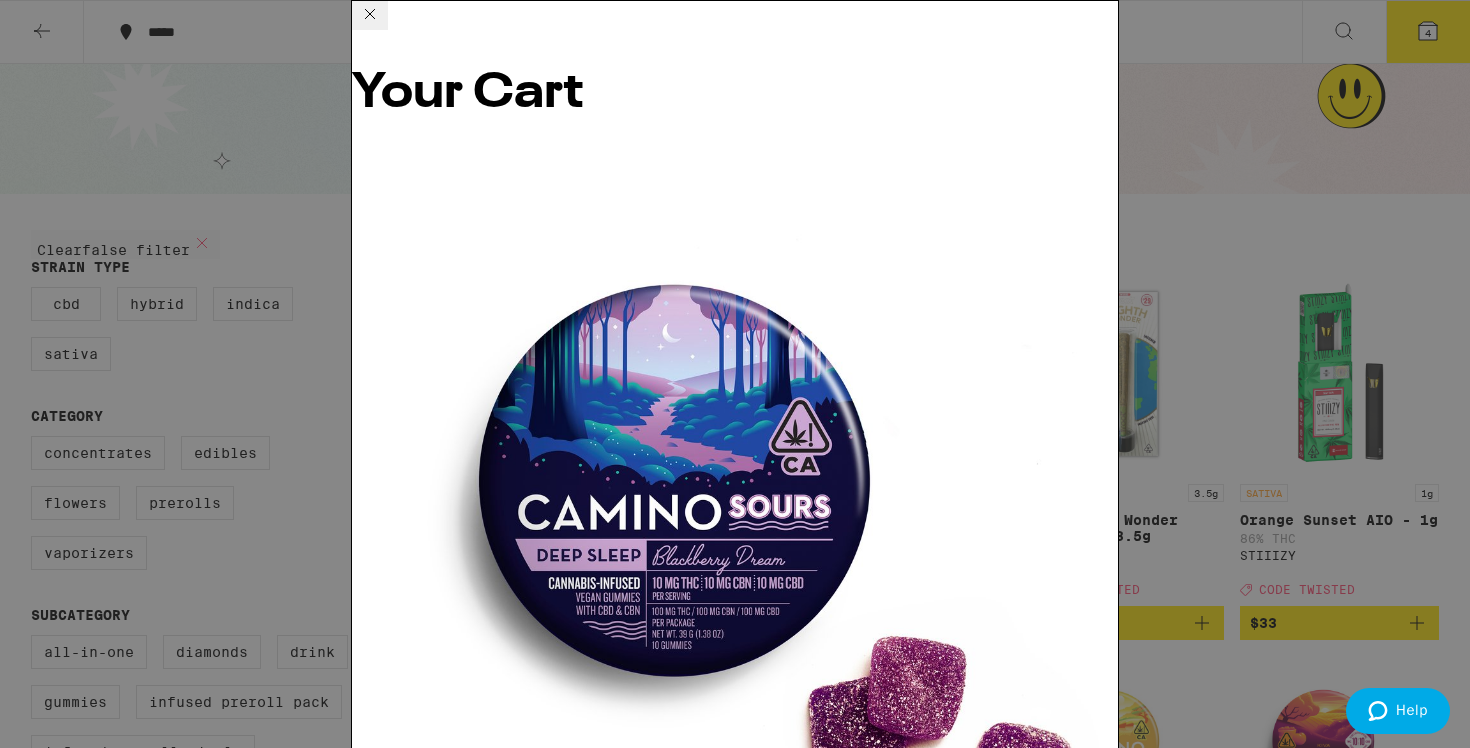 click on "Apply Promo" at bounding box center (407, 1616) 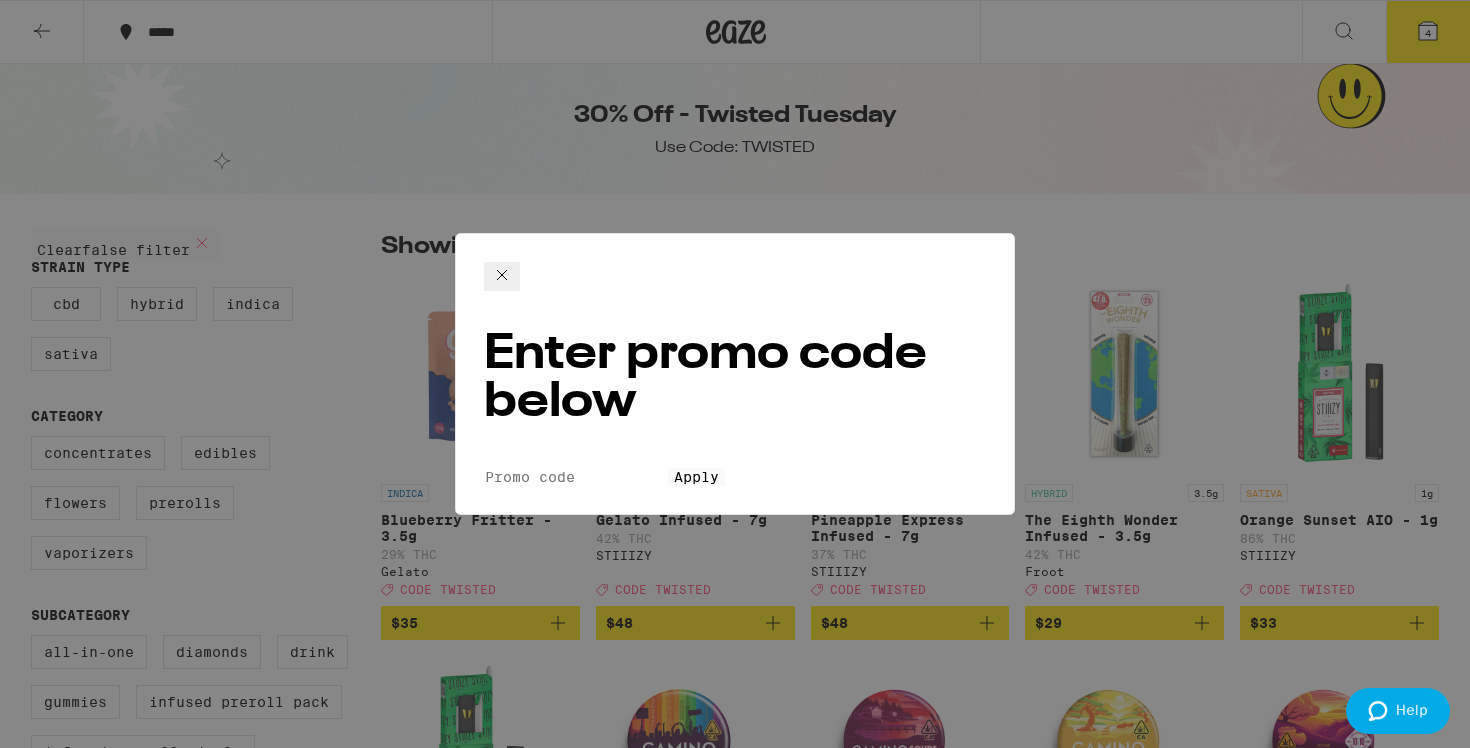 click on "Promo Code" at bounding box center [576, 477] 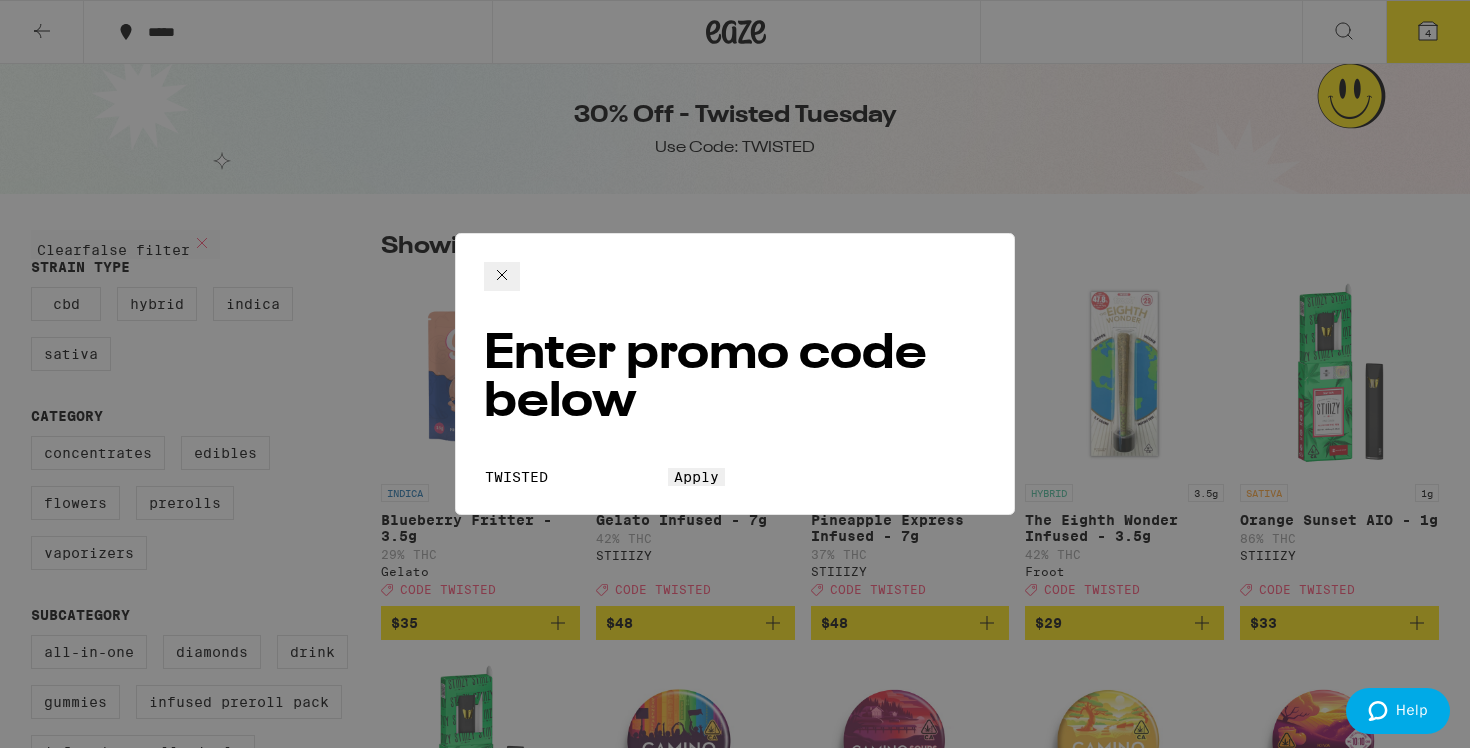 type on "TWISTED" 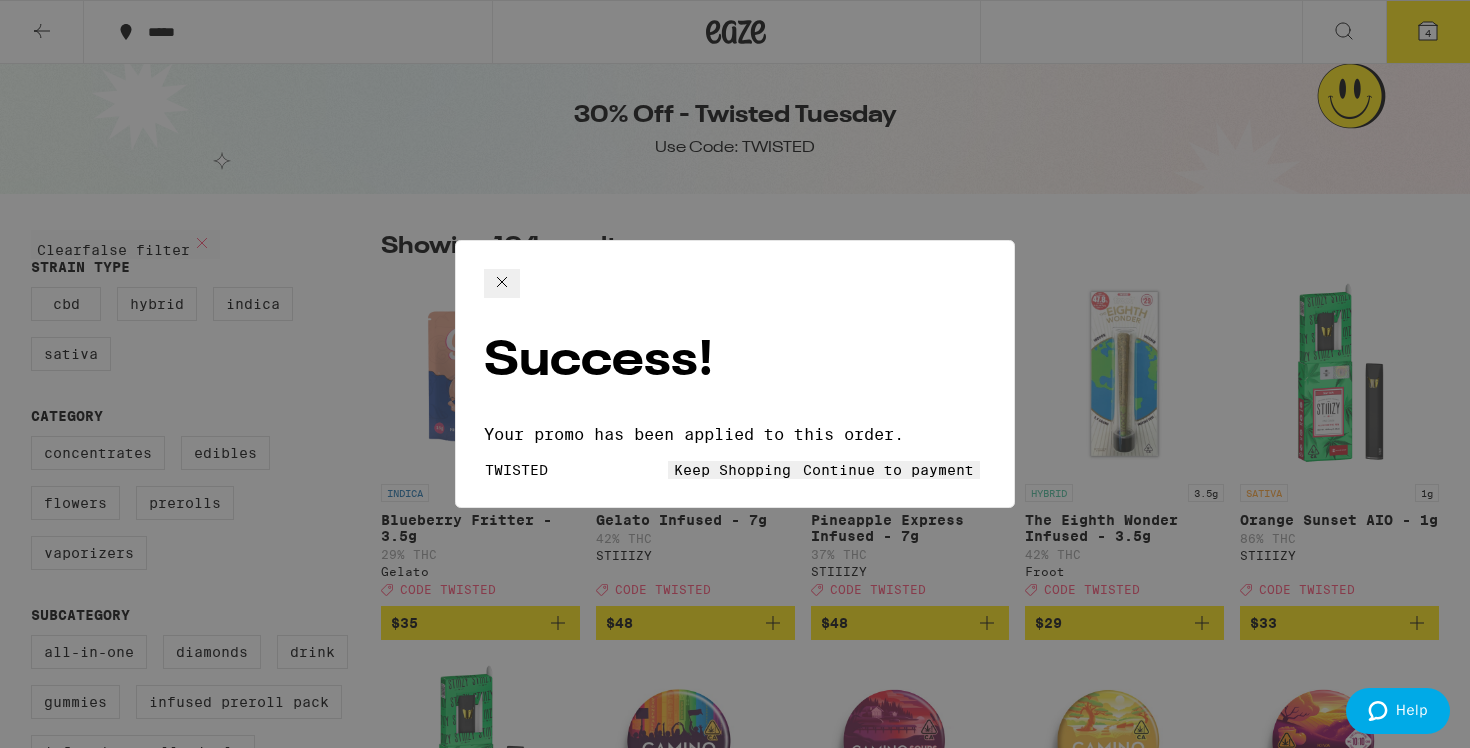 click on "Continue to payment" at bounding box center [888, 470] 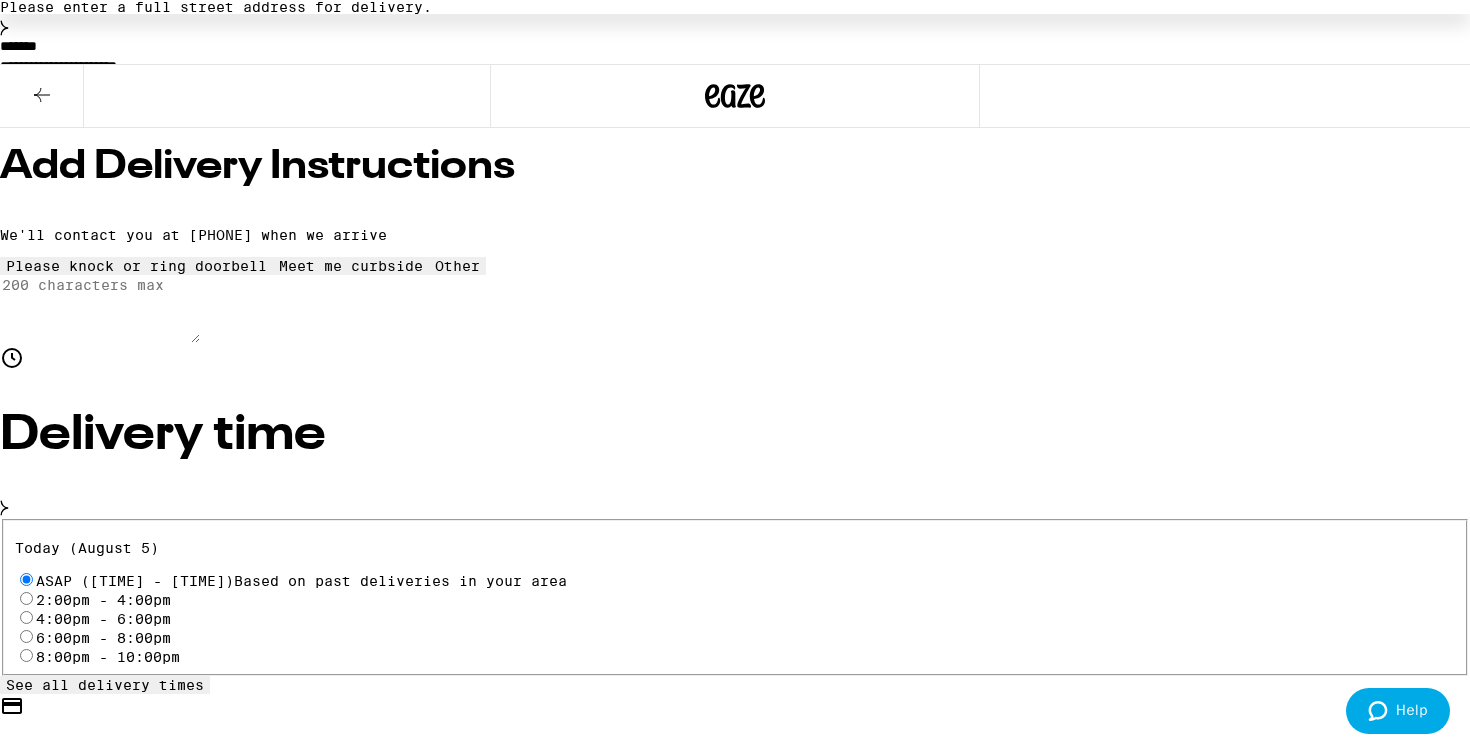 scroll, scrollTop: 0, scrollLeft: 0, axis: both 